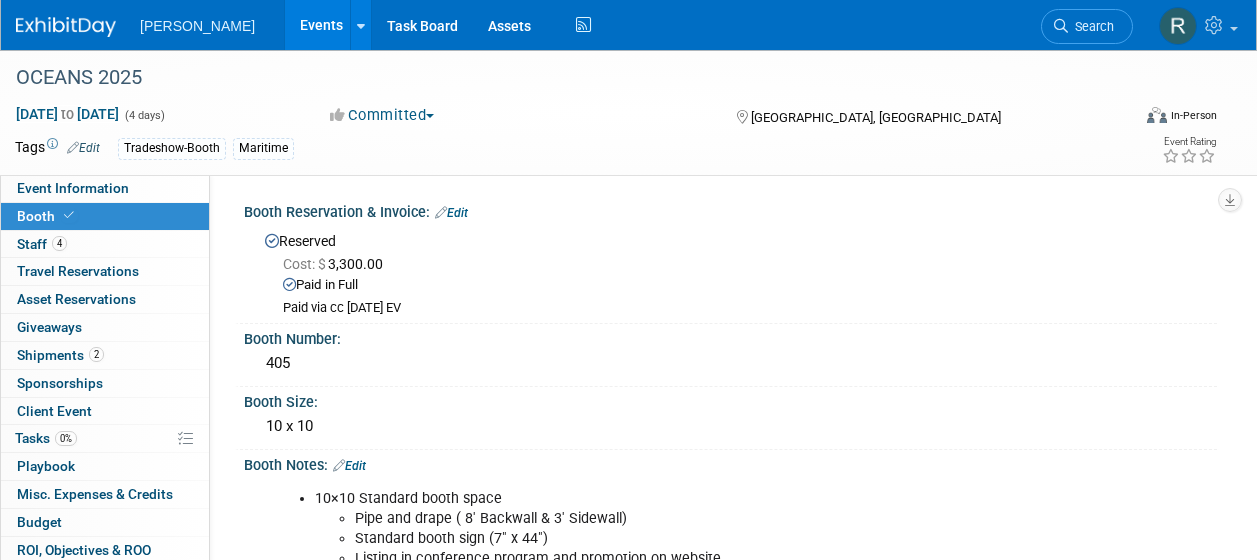 scroll, scrollTop: 270, scrollLeft: 0, axis: vertical 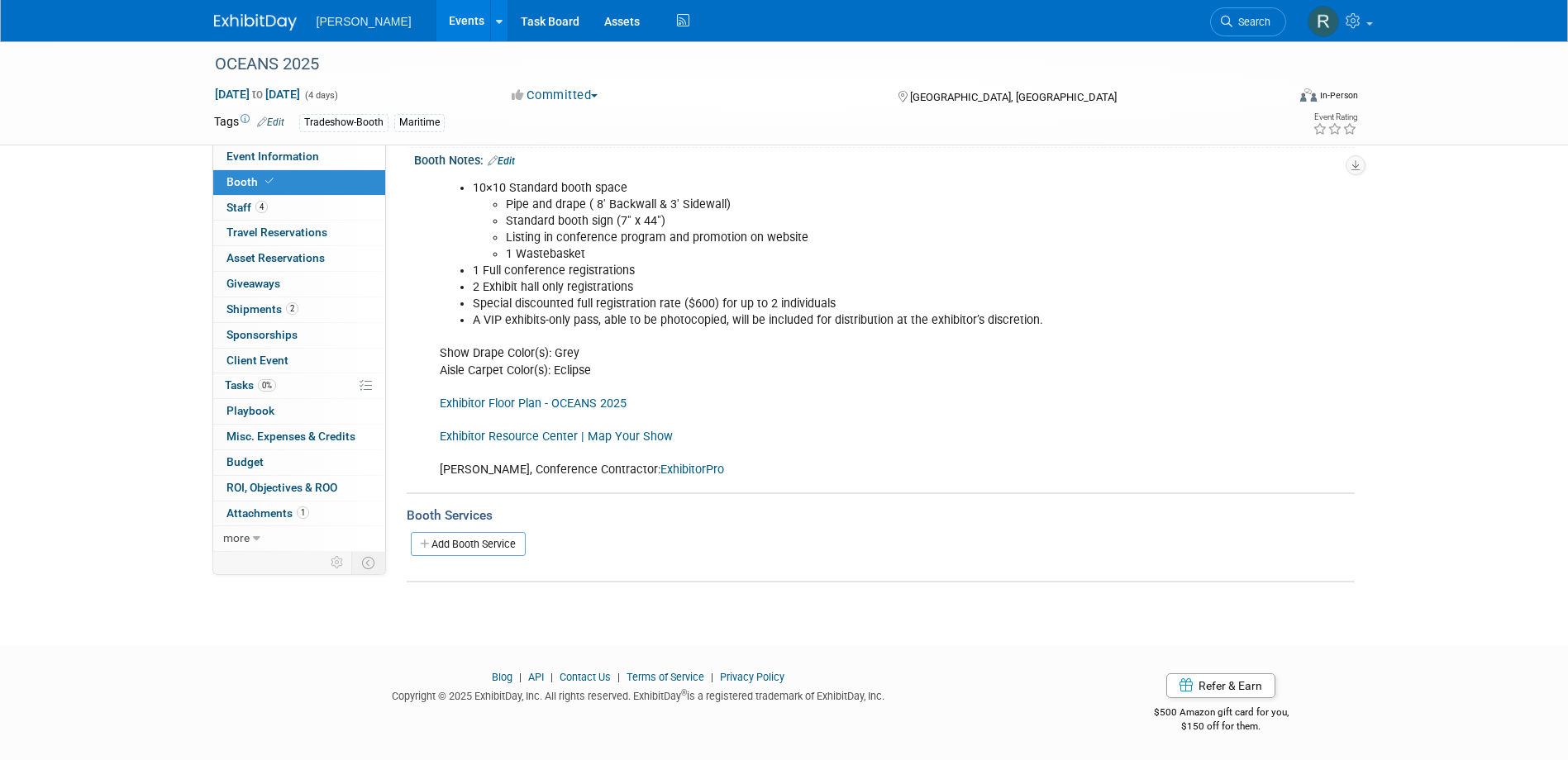 click on "10×10 Standard booth space Pipe and drape ( 8' Backwall & 3' Sidewall) Standard booth sign (7" x 44") Listing in conference program and promotion on website 1 Wastebasket 1 Full conference registrations 2 Exhibit hall only registrations Special discounted full registration rate ($600) for up to 2 individuals A VIP exhibits-only pass, able to be photocopied, will be included for distribution at the exhibitor’s discretion. Show Drape Color(s): Grey Aisle Carpet Color(s): Eclipse Exhibitor Floor Plan - OCEANS 2025 Exhibitor Resource Center | Map Your Show Shepard, Conference Contractor:  ExhibitorPro" at bounding box center (800, 329) 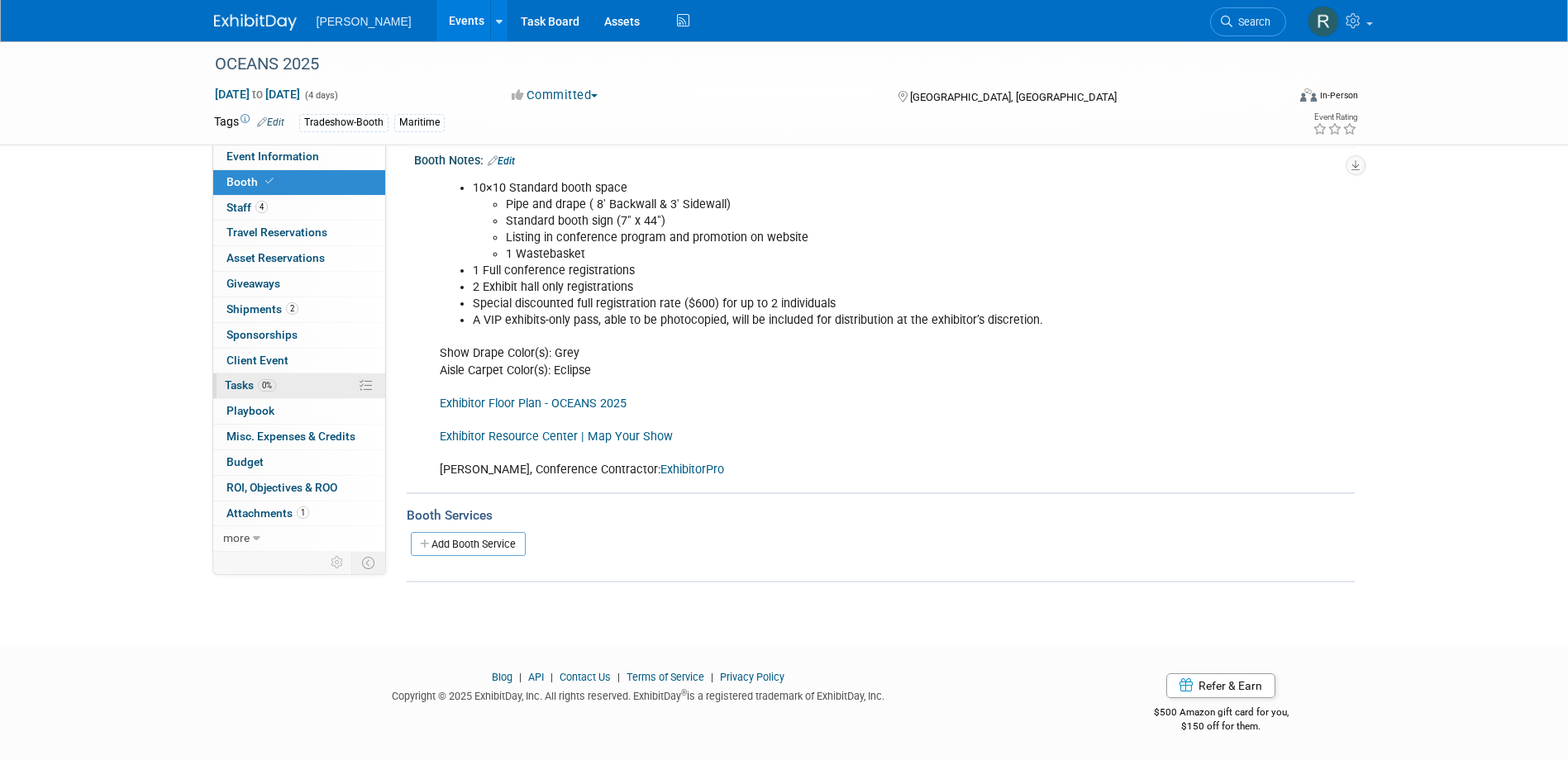 click on "Tasks 0%" at bounding box center [250, 385] 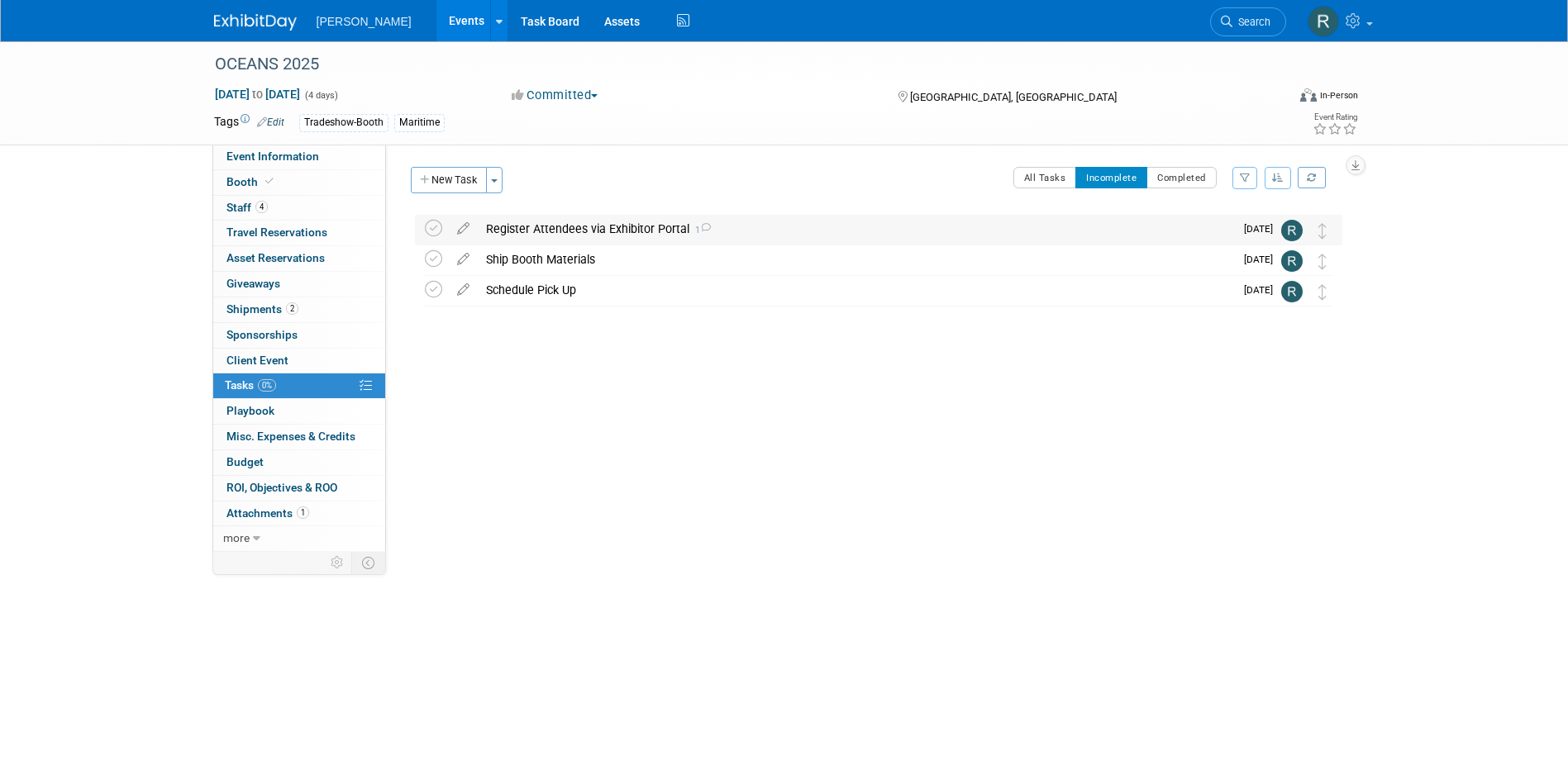 click on "Register Attendees via Exhibitor Portal
1" at bounding box center (855, 229) 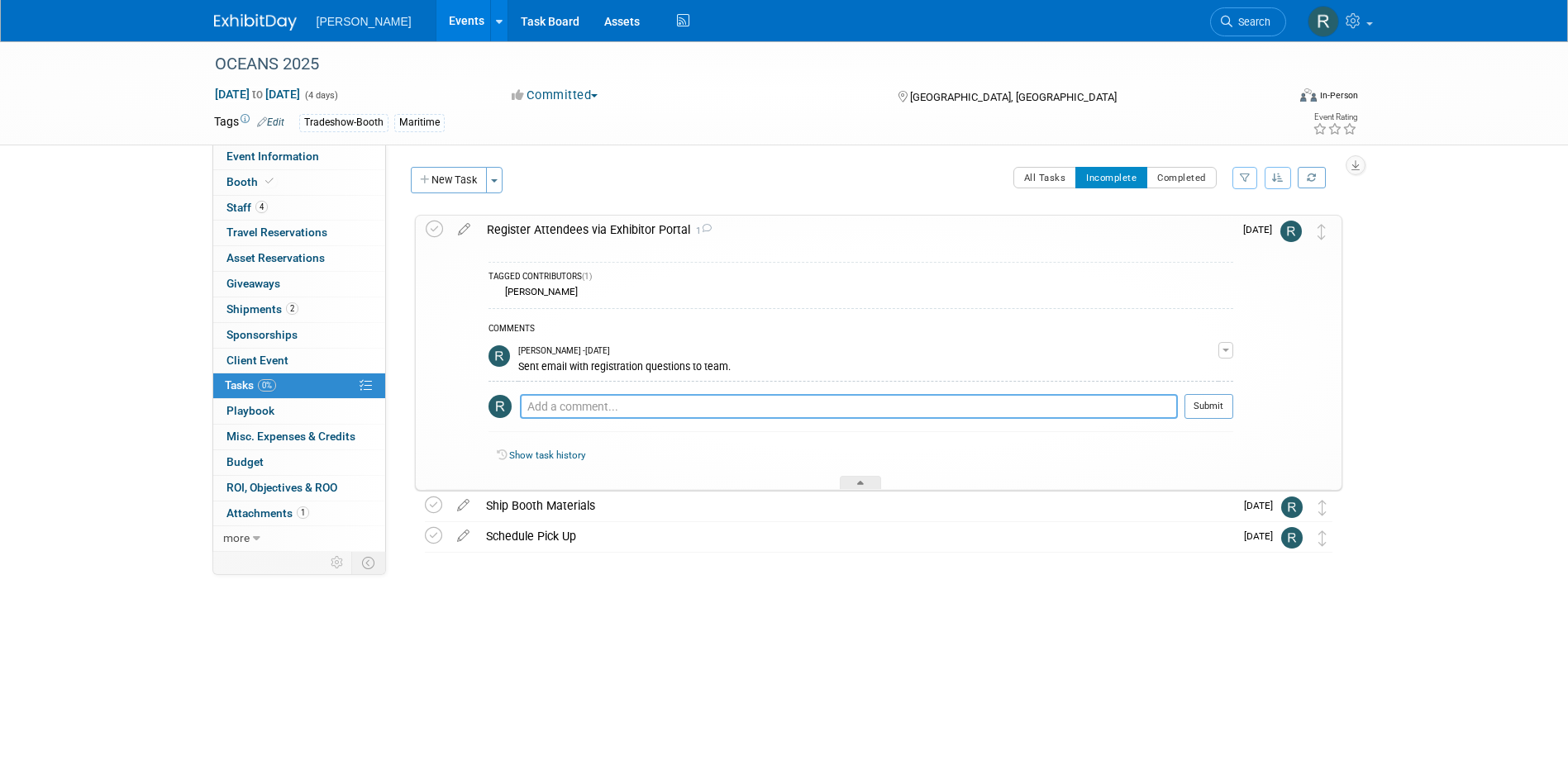 click at bounding box center [849, 406] 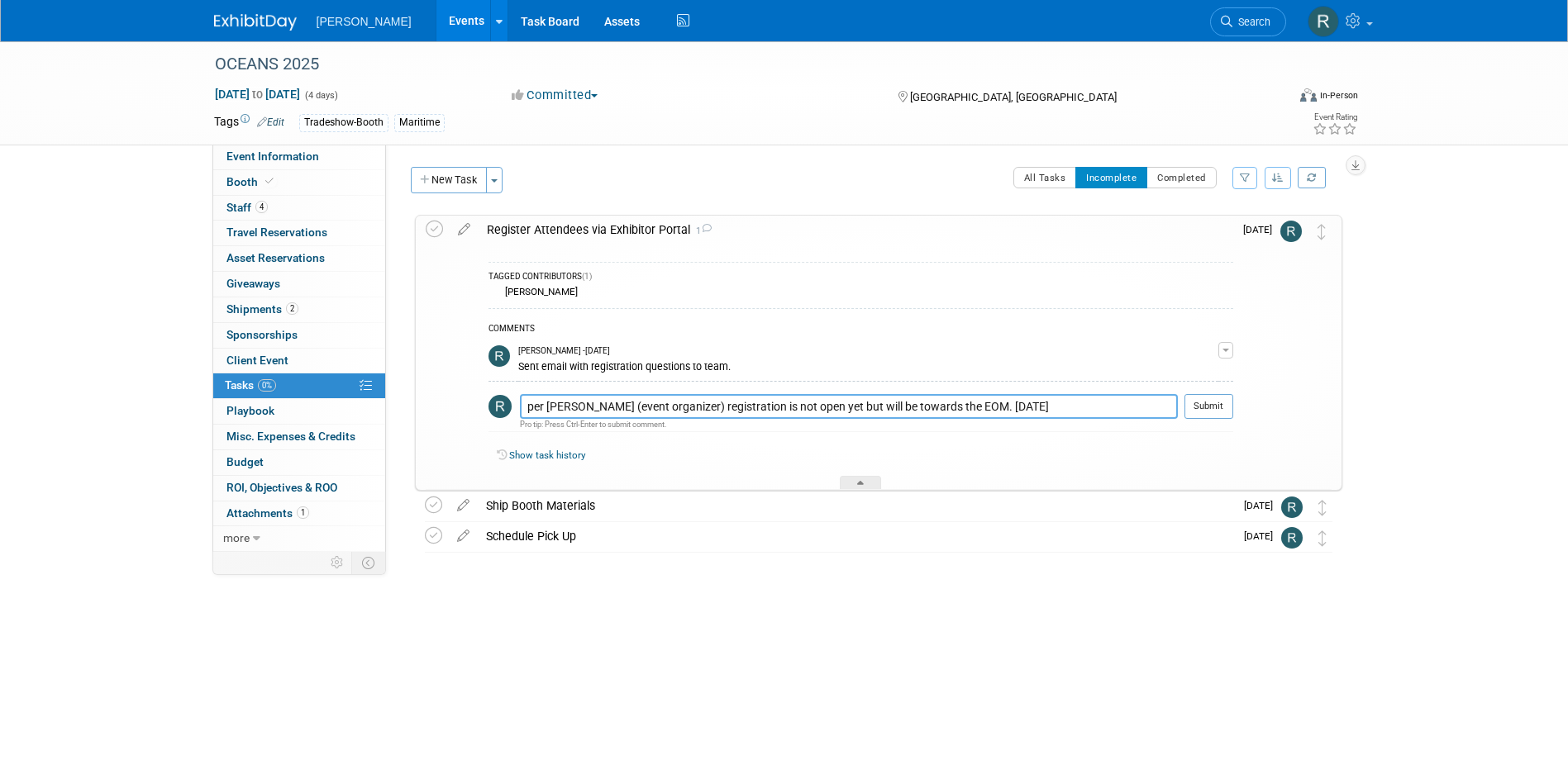 type on "per Dominic (event organizer) registration is not open yet but will be towards the EOM. 7.10.25" 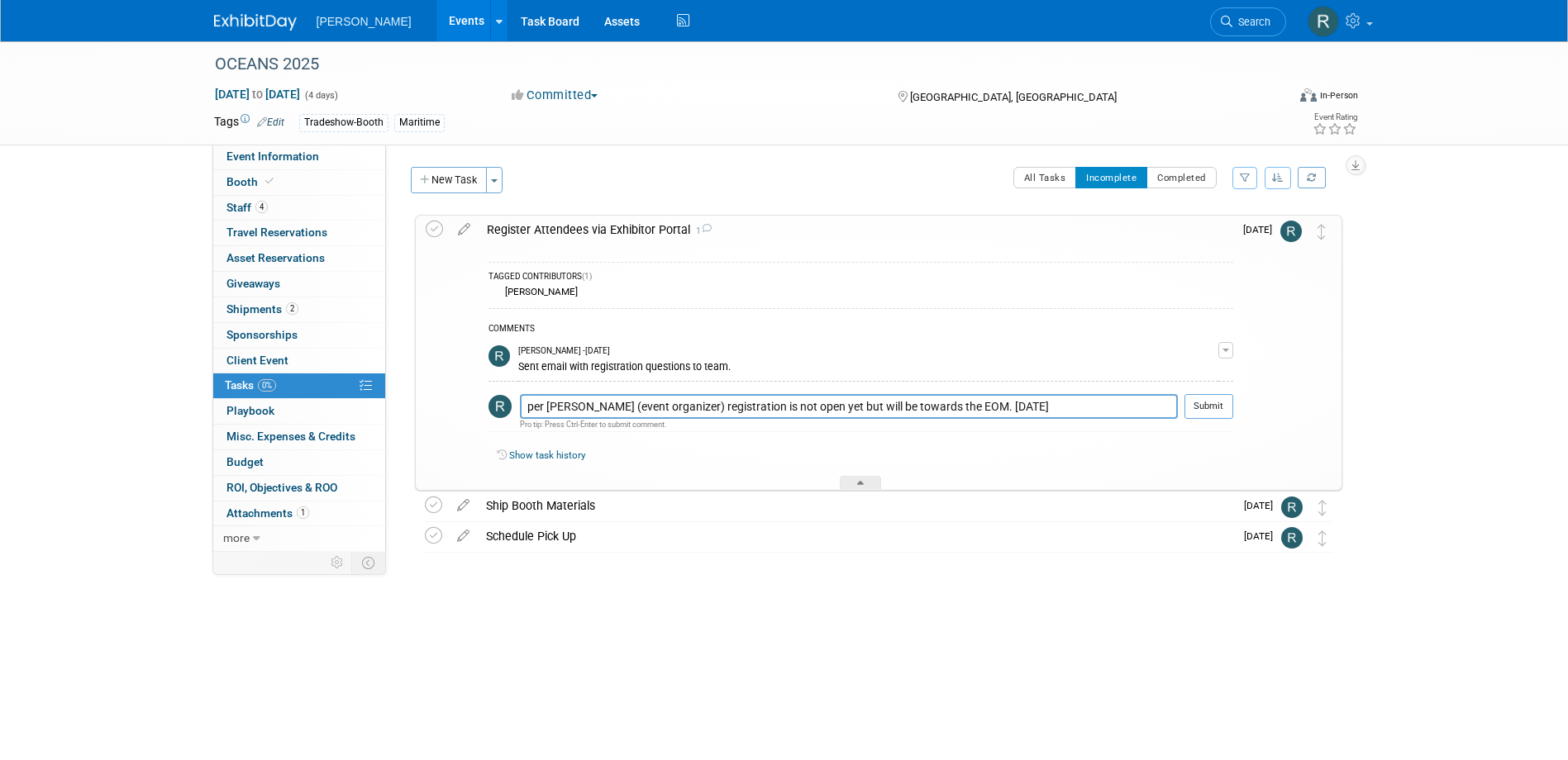 type 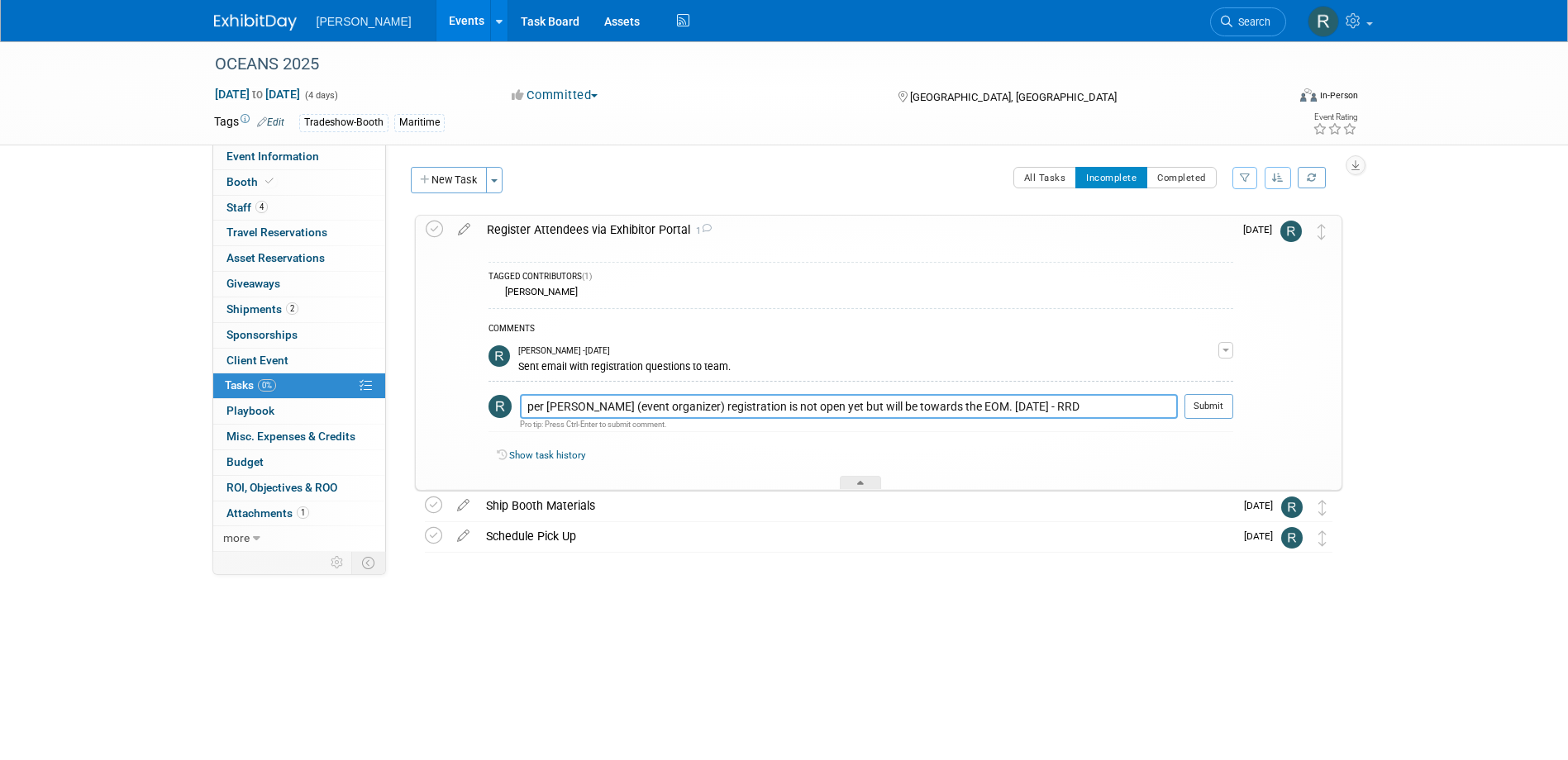 drag, startPoint x: 971, startPoint y: 405, endPoint x: 1008, endPoint y: 405, distance: 37 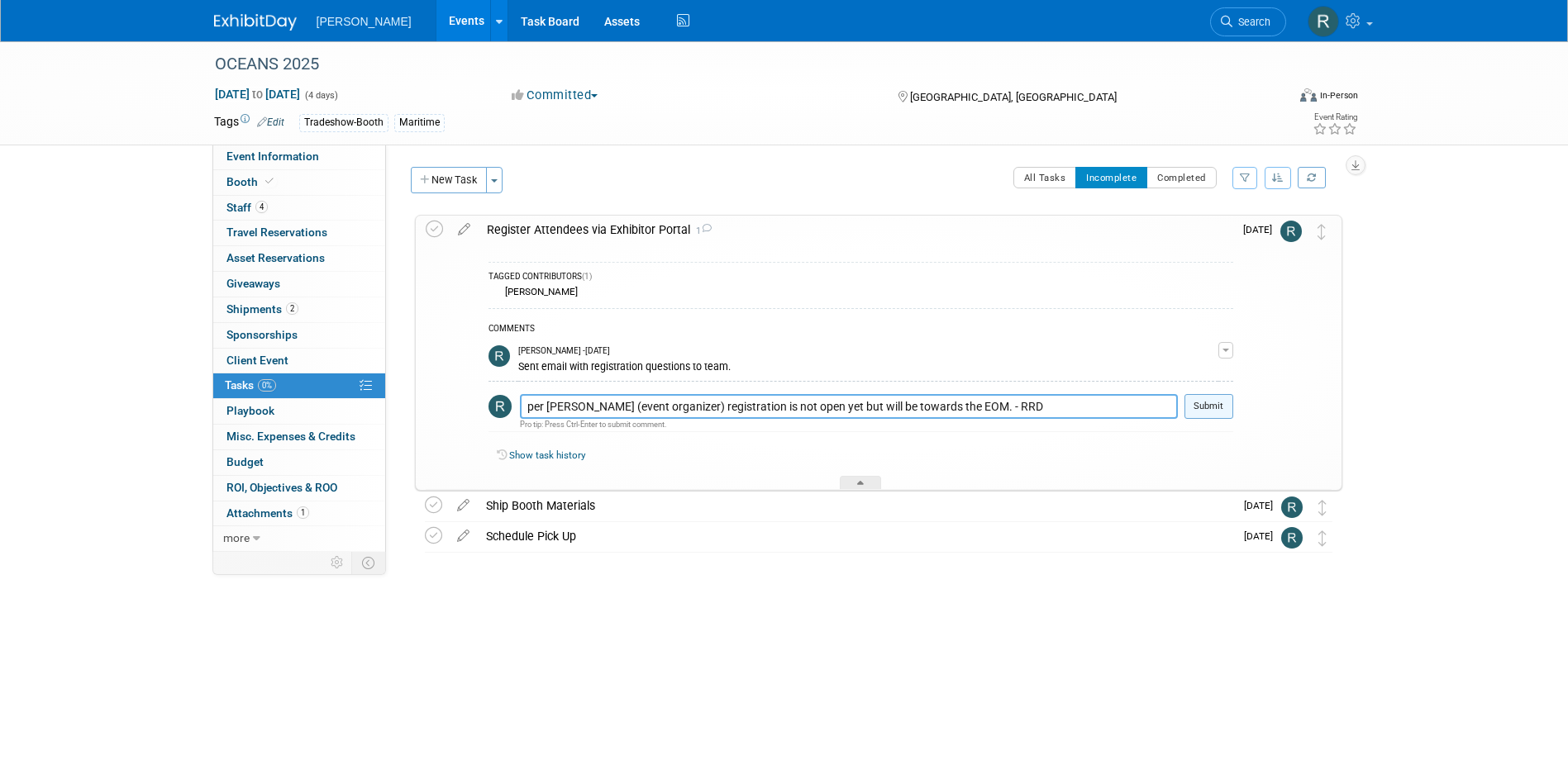 type on "per Dominic (event organizer) registration is not open yet but will be towards the EOM. - RRD" 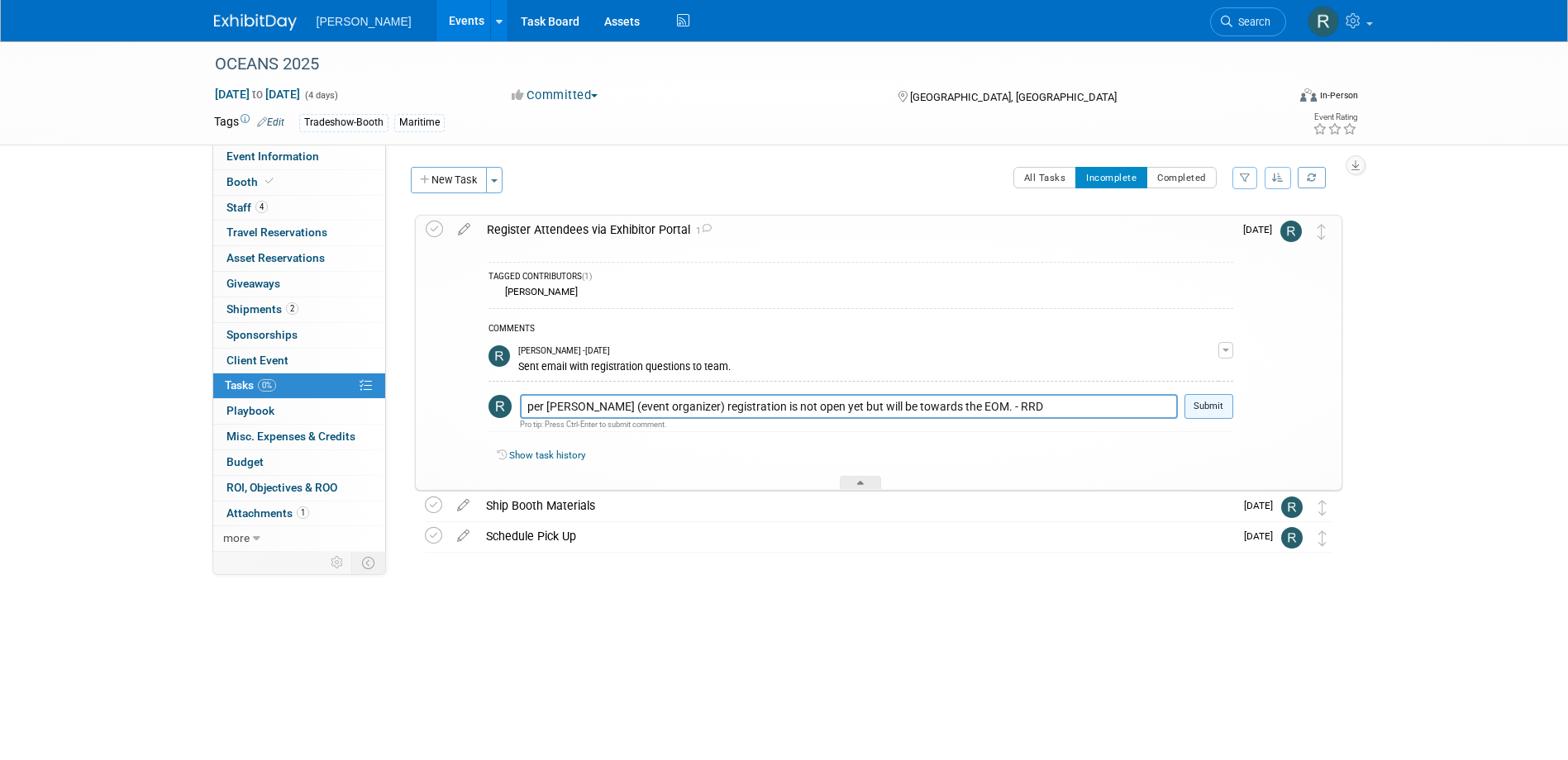 click on "Submit" at bounding box center [1208, 406] 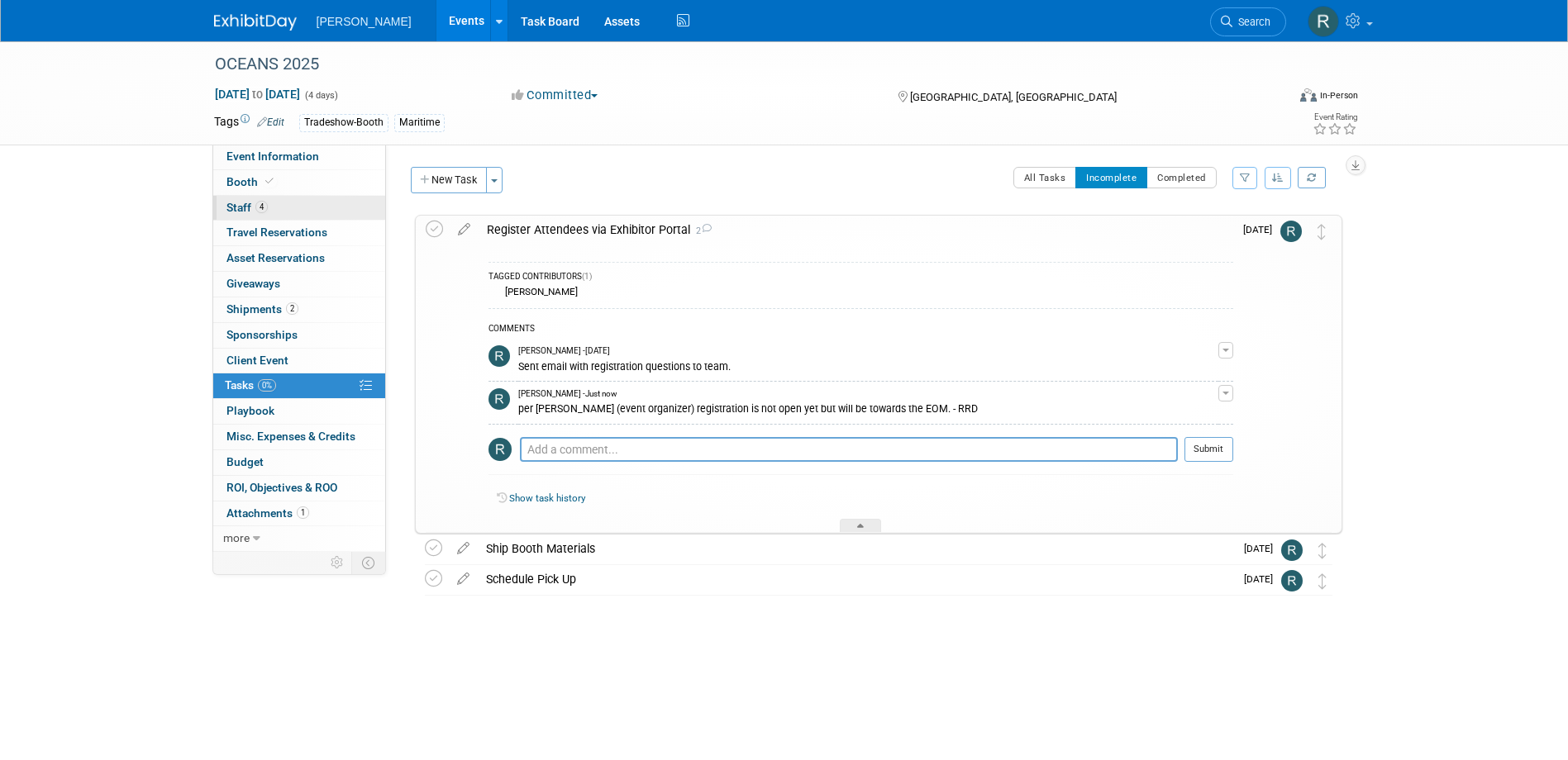 click on "Staff 4" at bounding box center (247, 207) 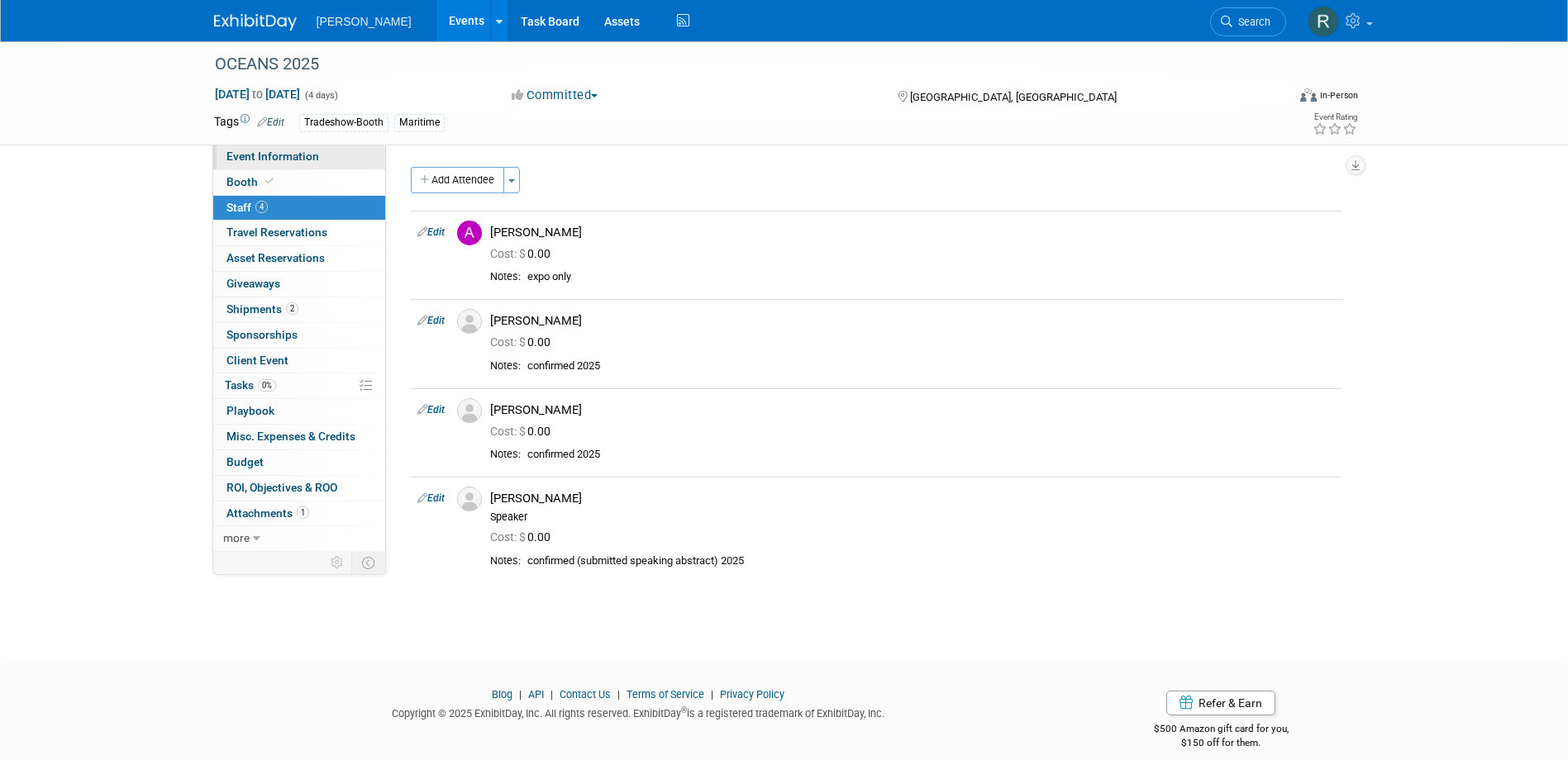 click on "Event Information" at bounding box center (273, 156) 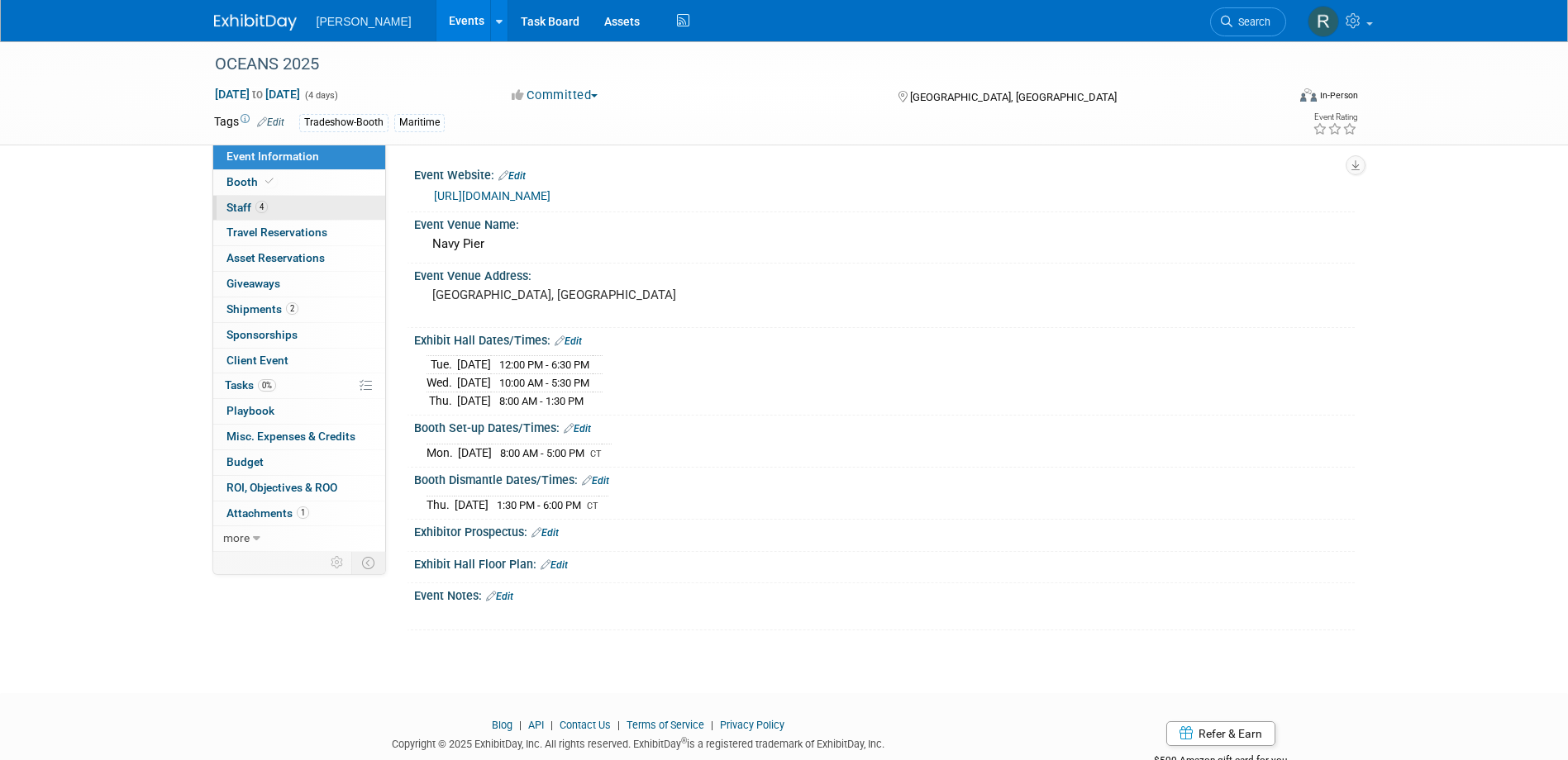 click on "Staff 4" at bounding box center (247, 207) 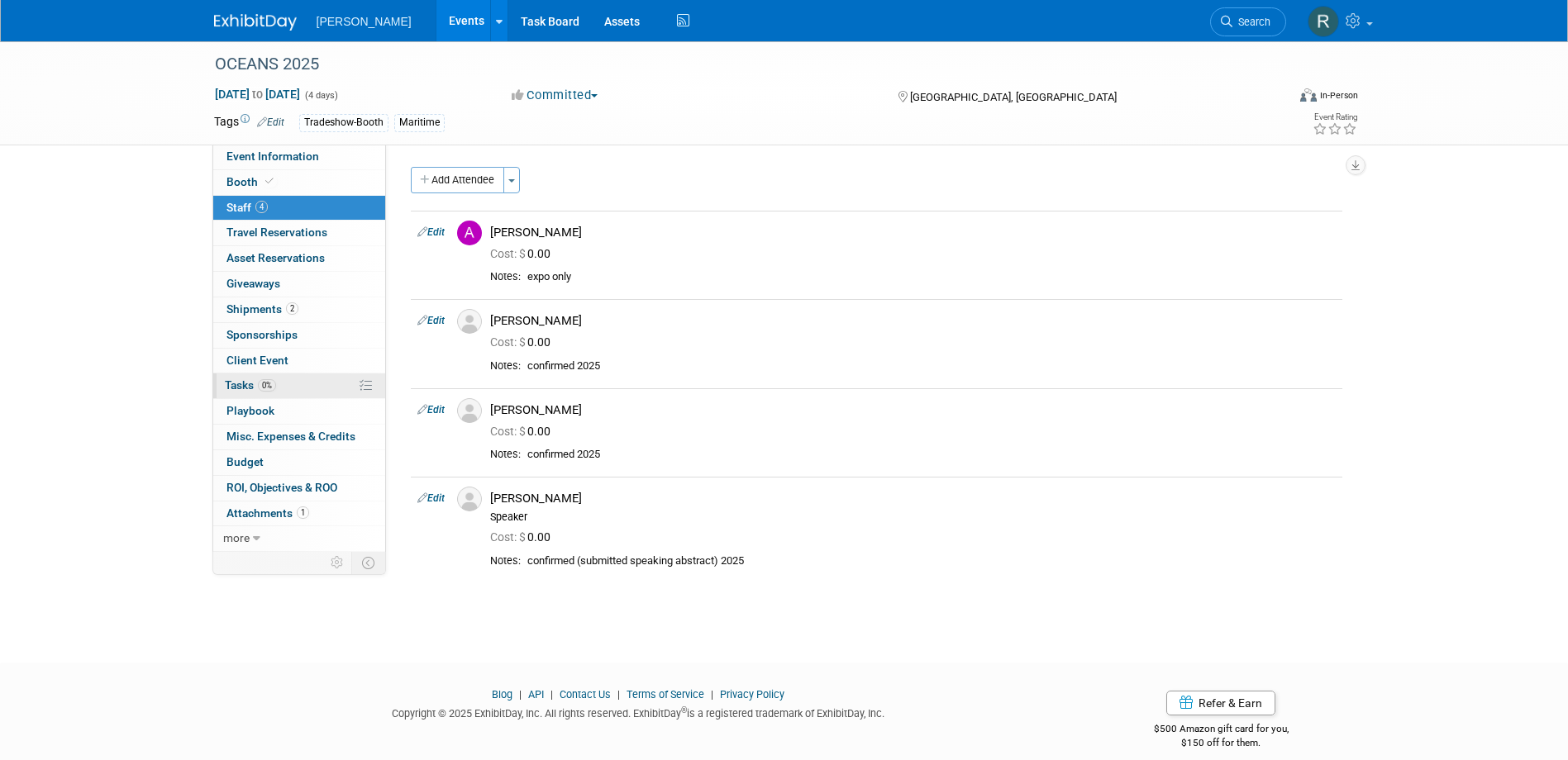 click on "Tasks 0%" at bounding box center (250, 385) 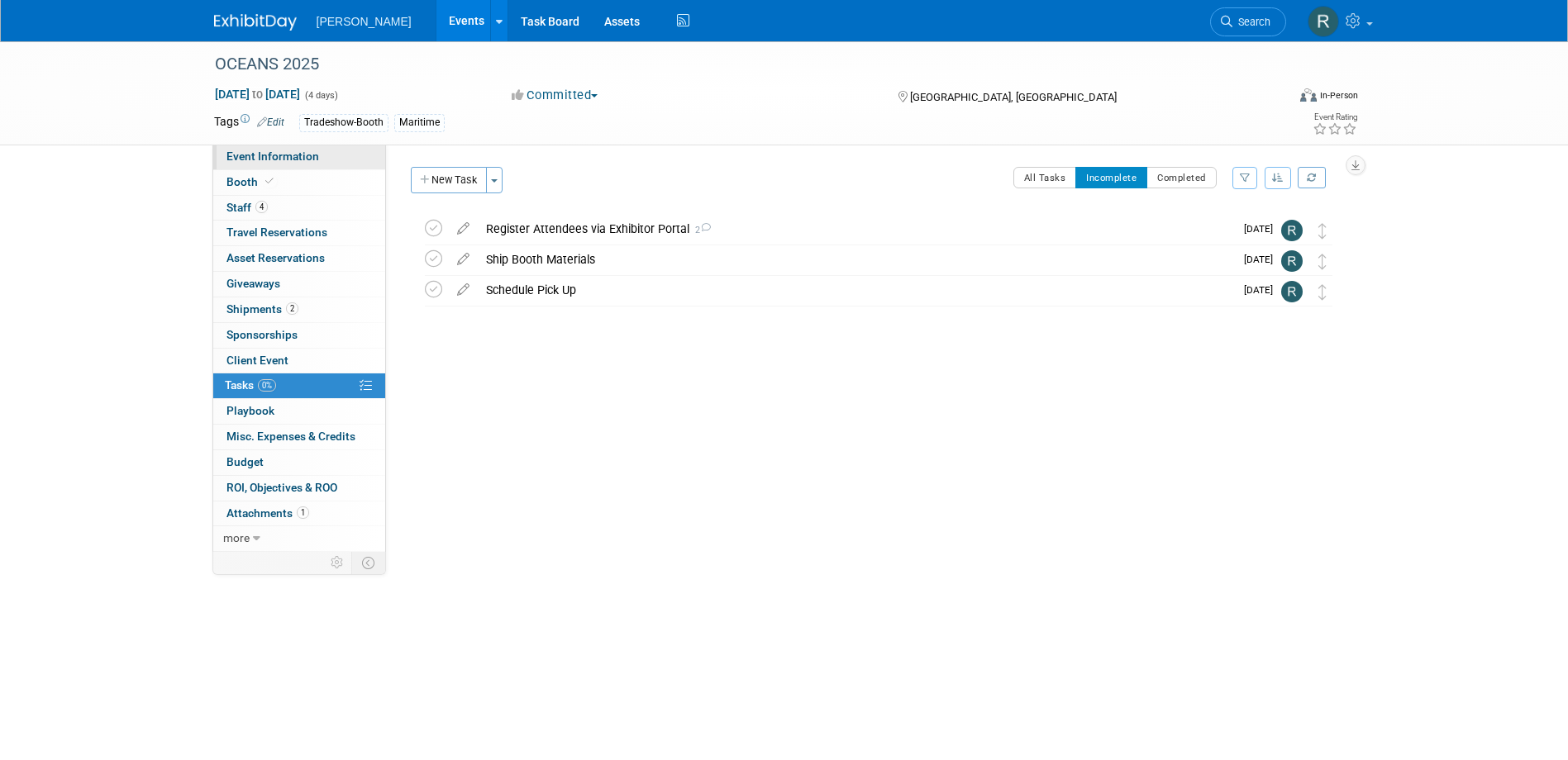 click on "Event Information" at bounding box center [273, 156] 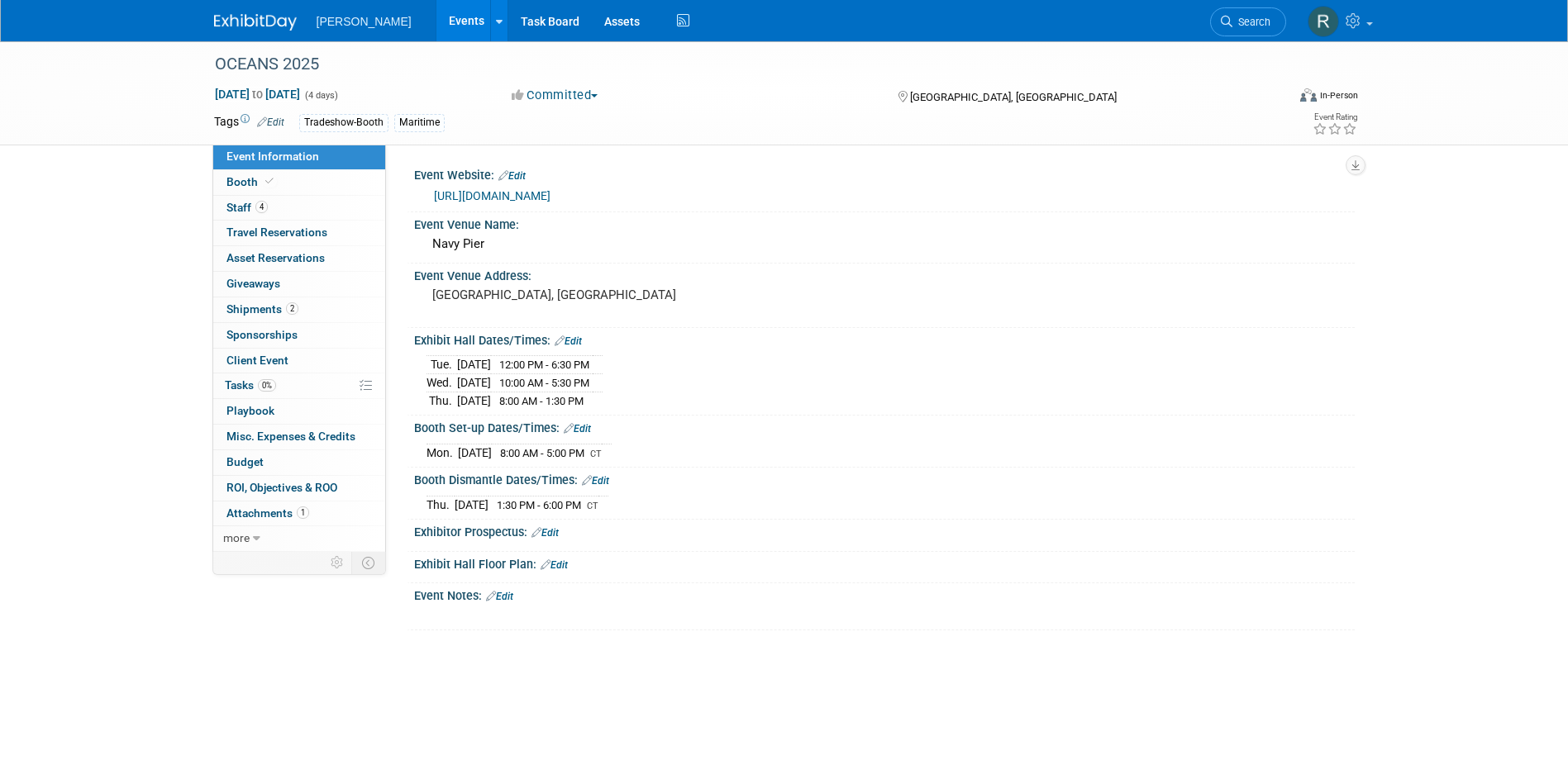click on "Edit" at bounding box center (499, 596) 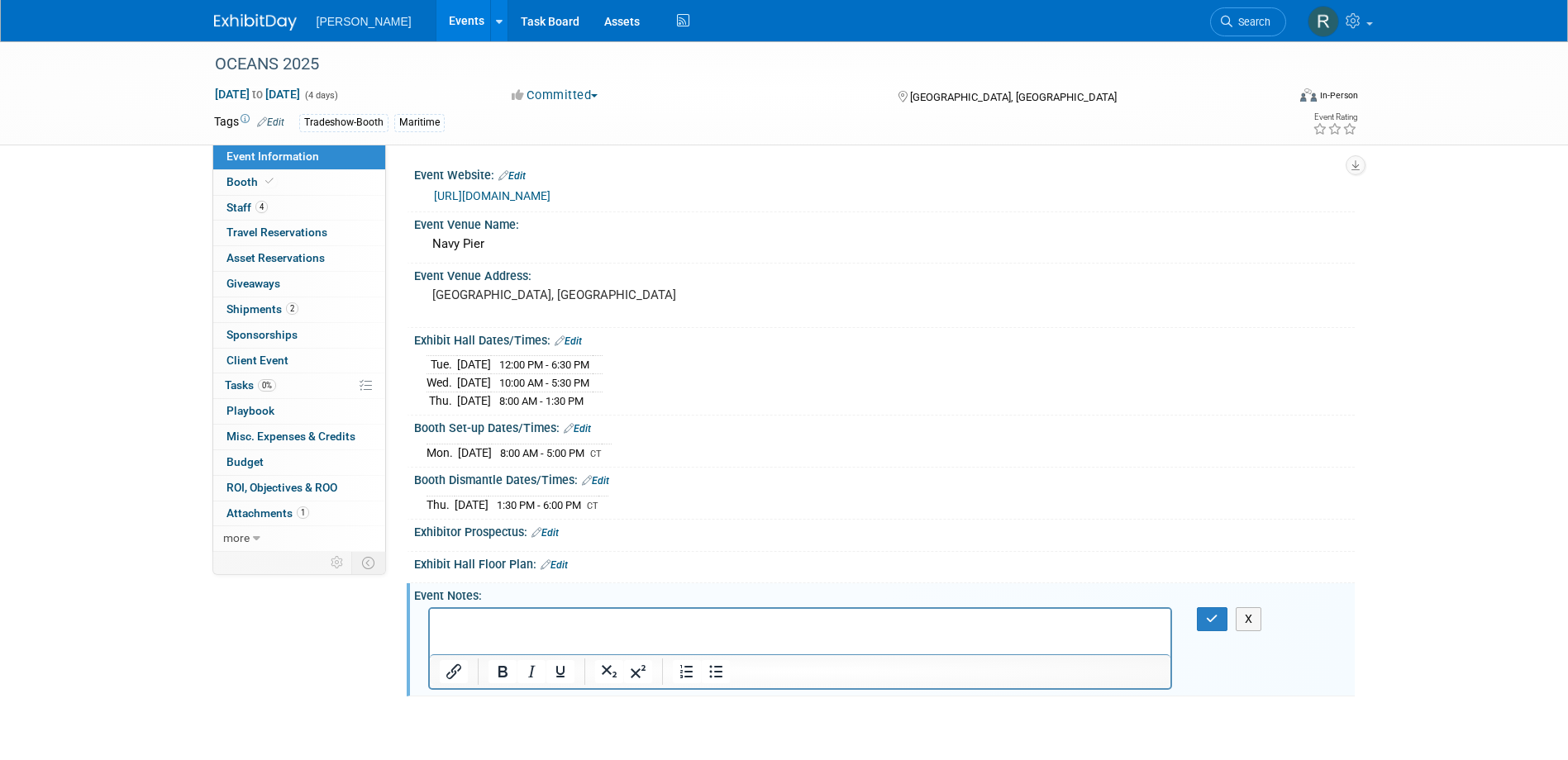 scroll, scrollTop: 0, scrollLeft: 0, axis: both 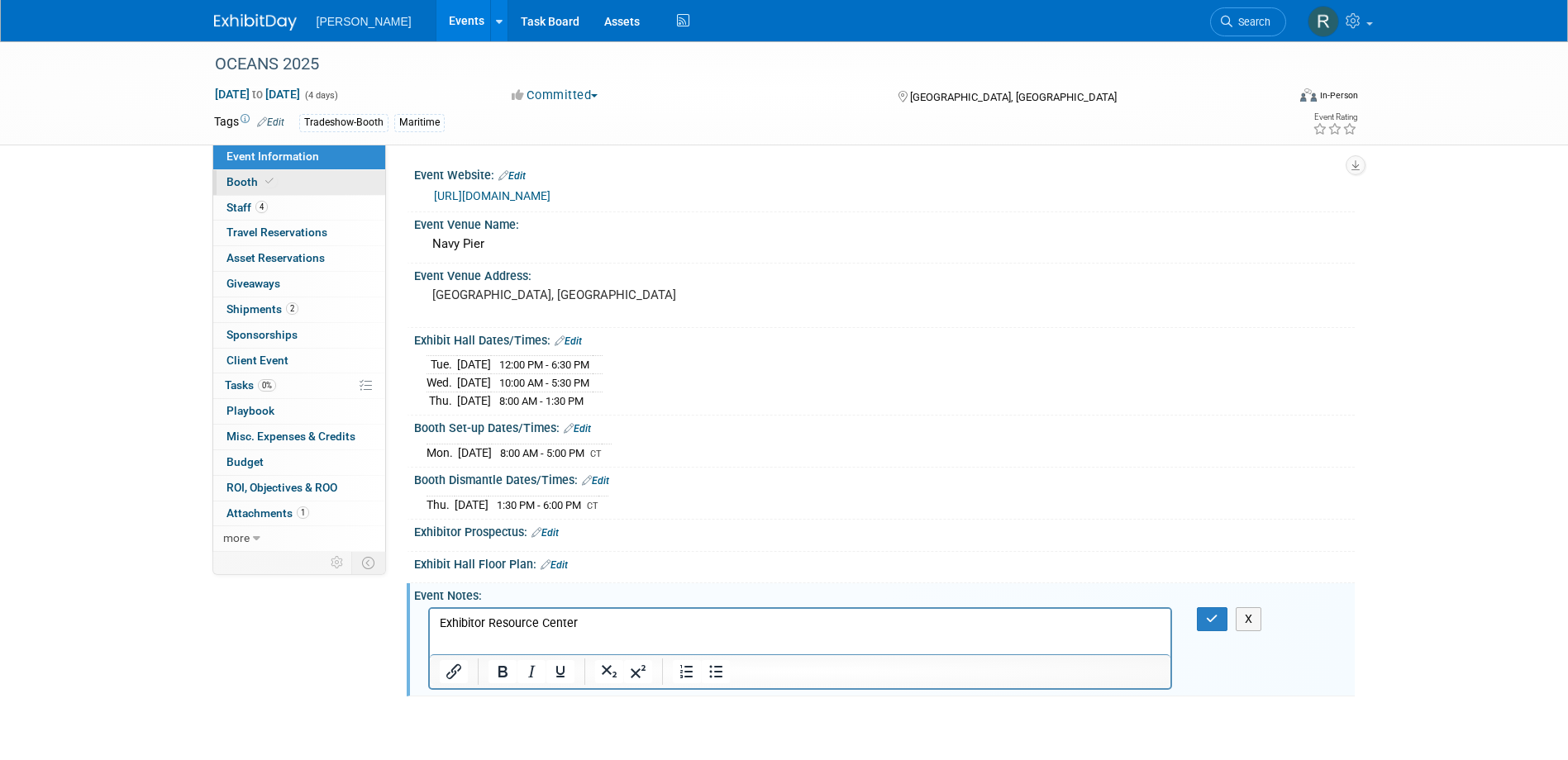 click on "Booth" at bounding box center (251, 182) 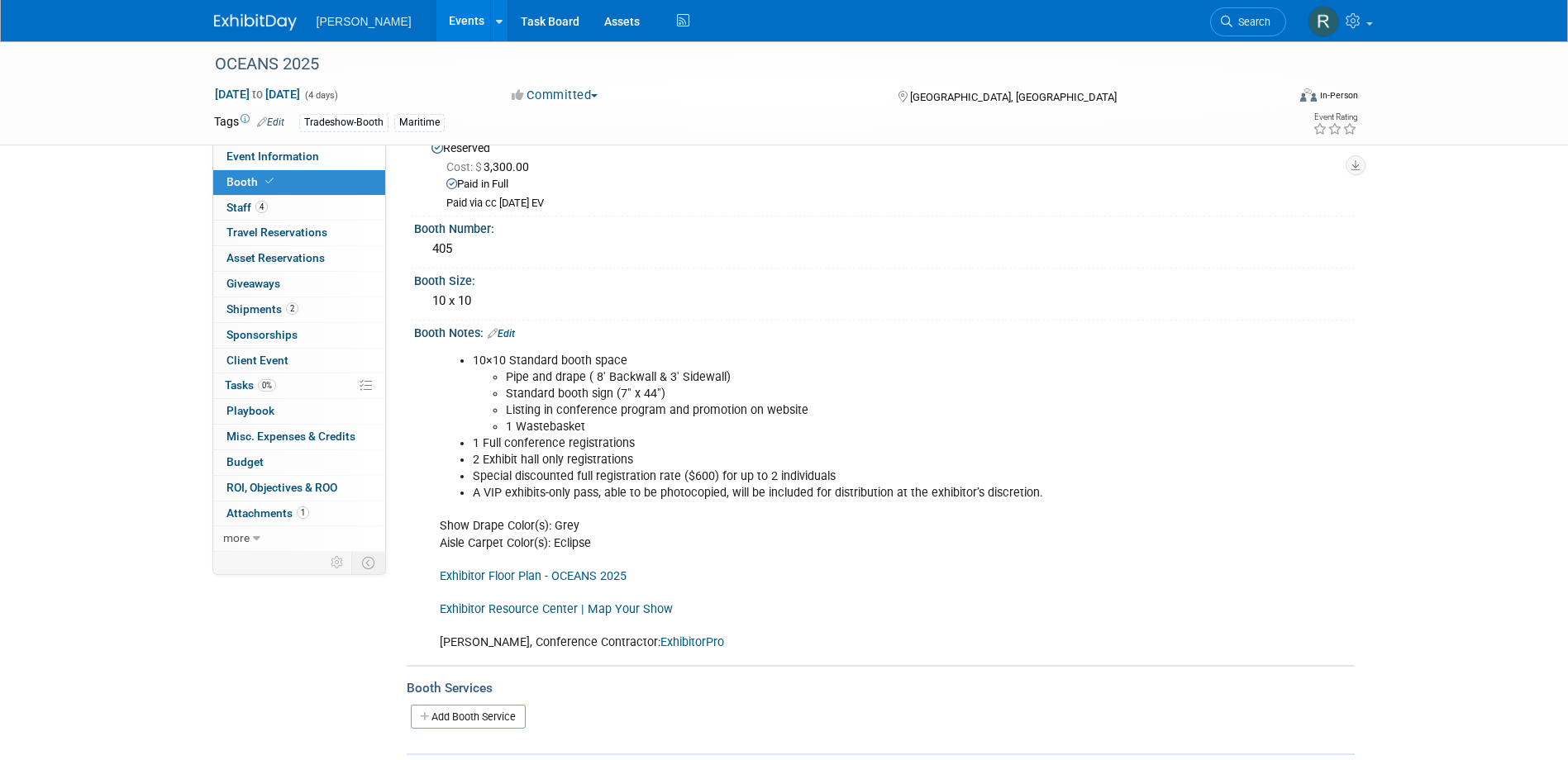 scroll, scrollTop: 79, scrollLeft: 0, axis: vertical 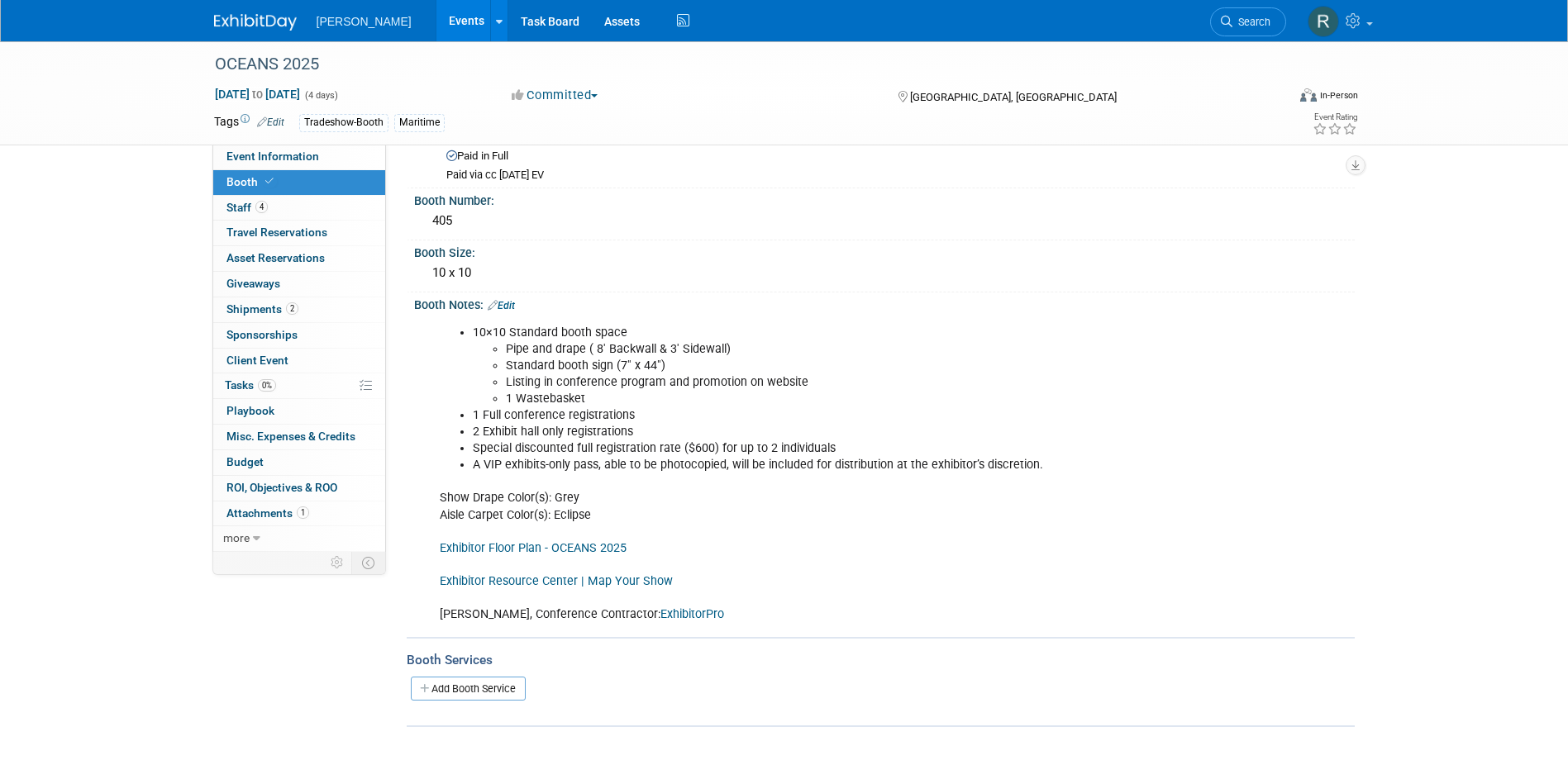 drag, startPoint x: 1256, startPoint y: 21, endPoint x: 1229, endPoint y: 28, distance: 27.89265 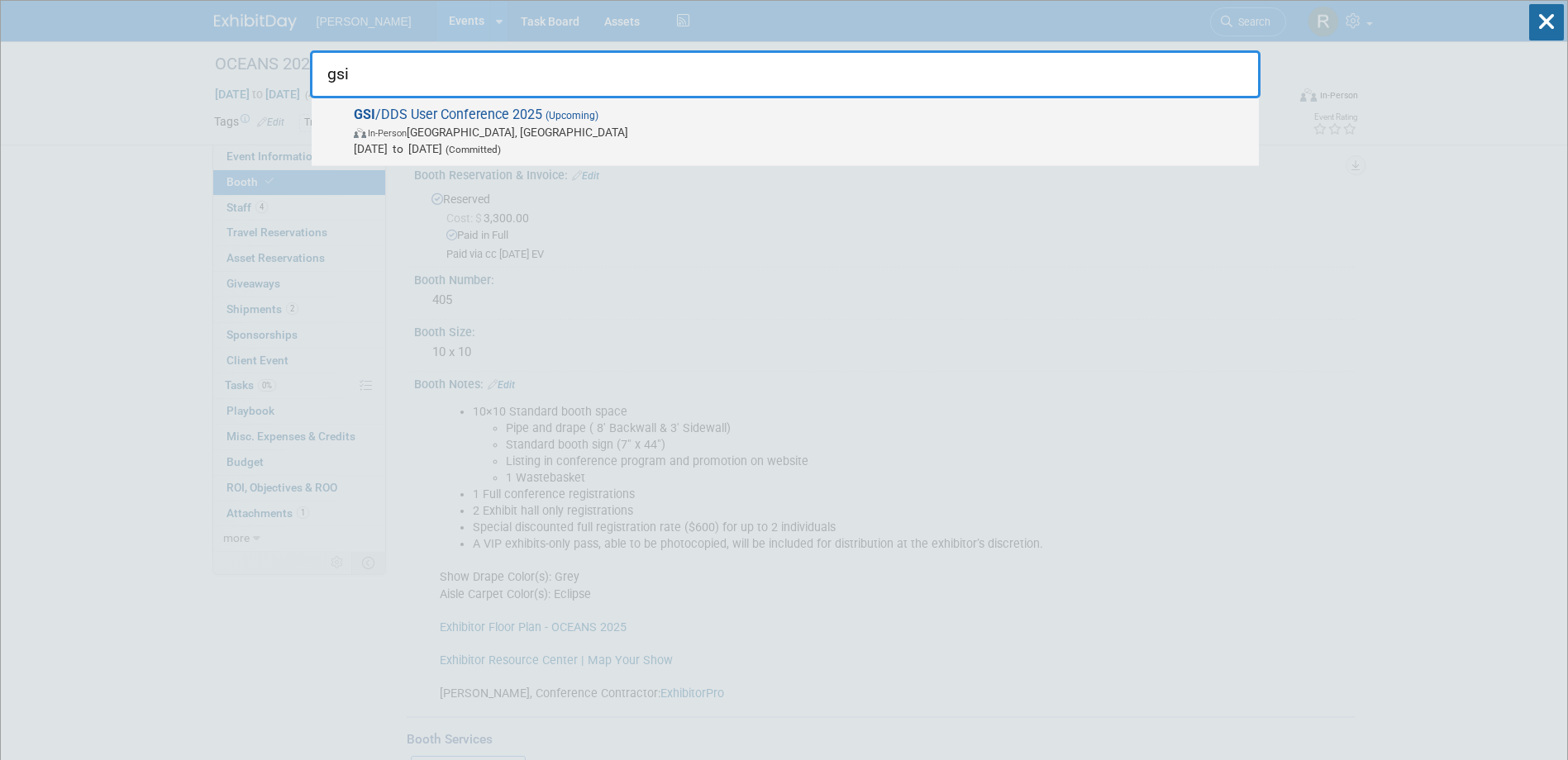 type on "gsi" 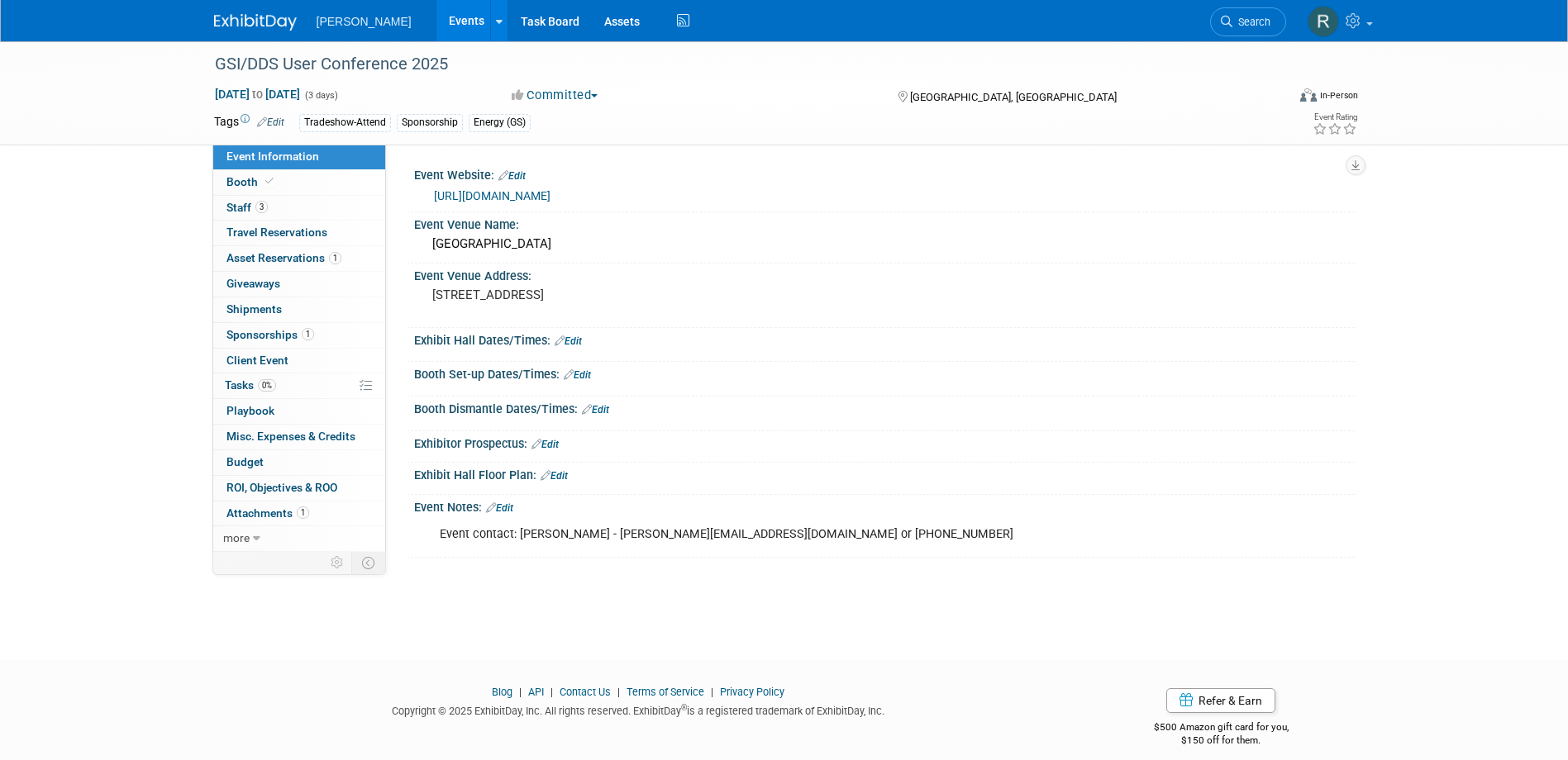 scroll, scrollTop: 0, scrollLeft: 0, axis: both 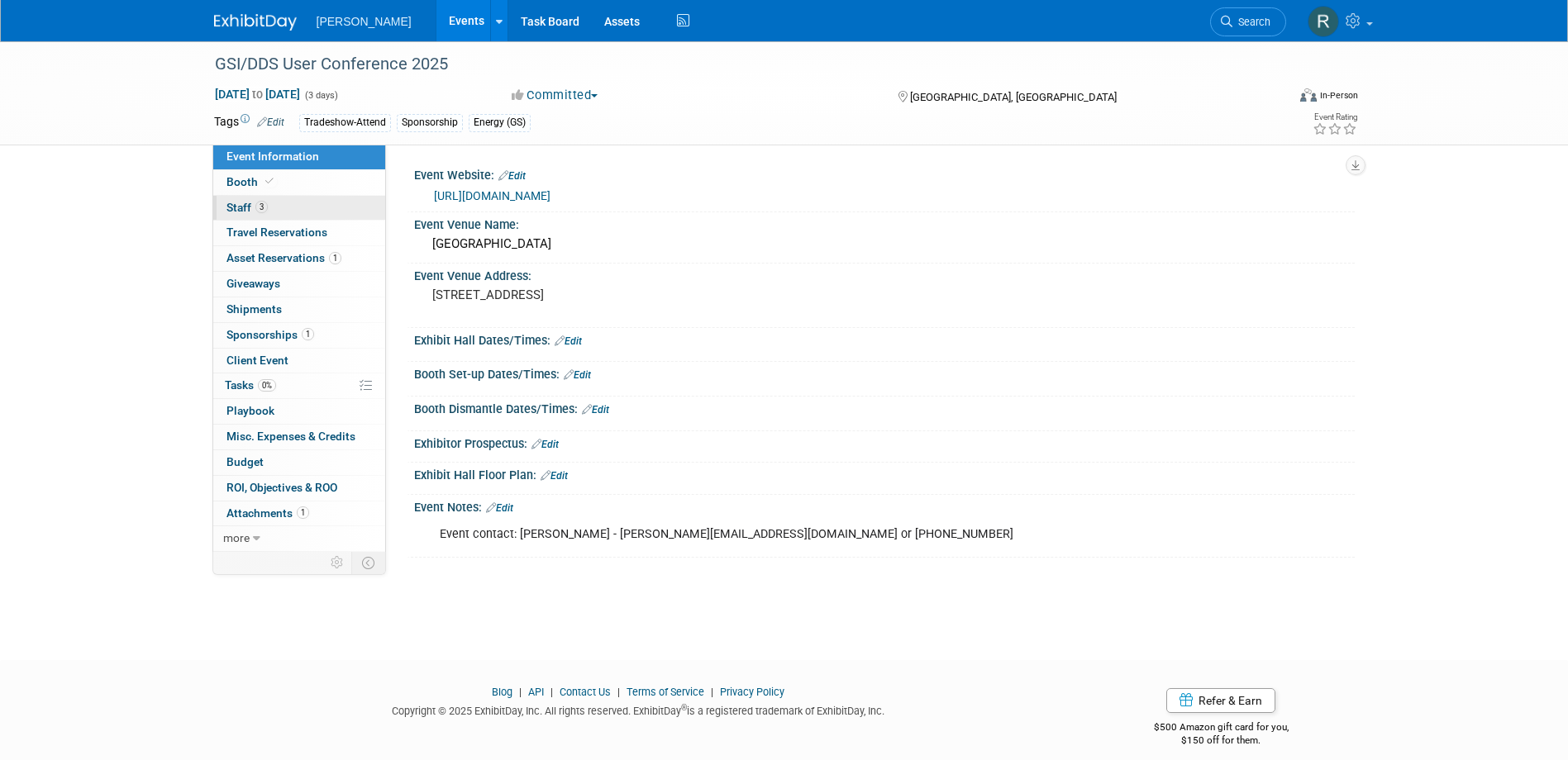 click on "3
Staff 3" at bounding box center (299, 208) 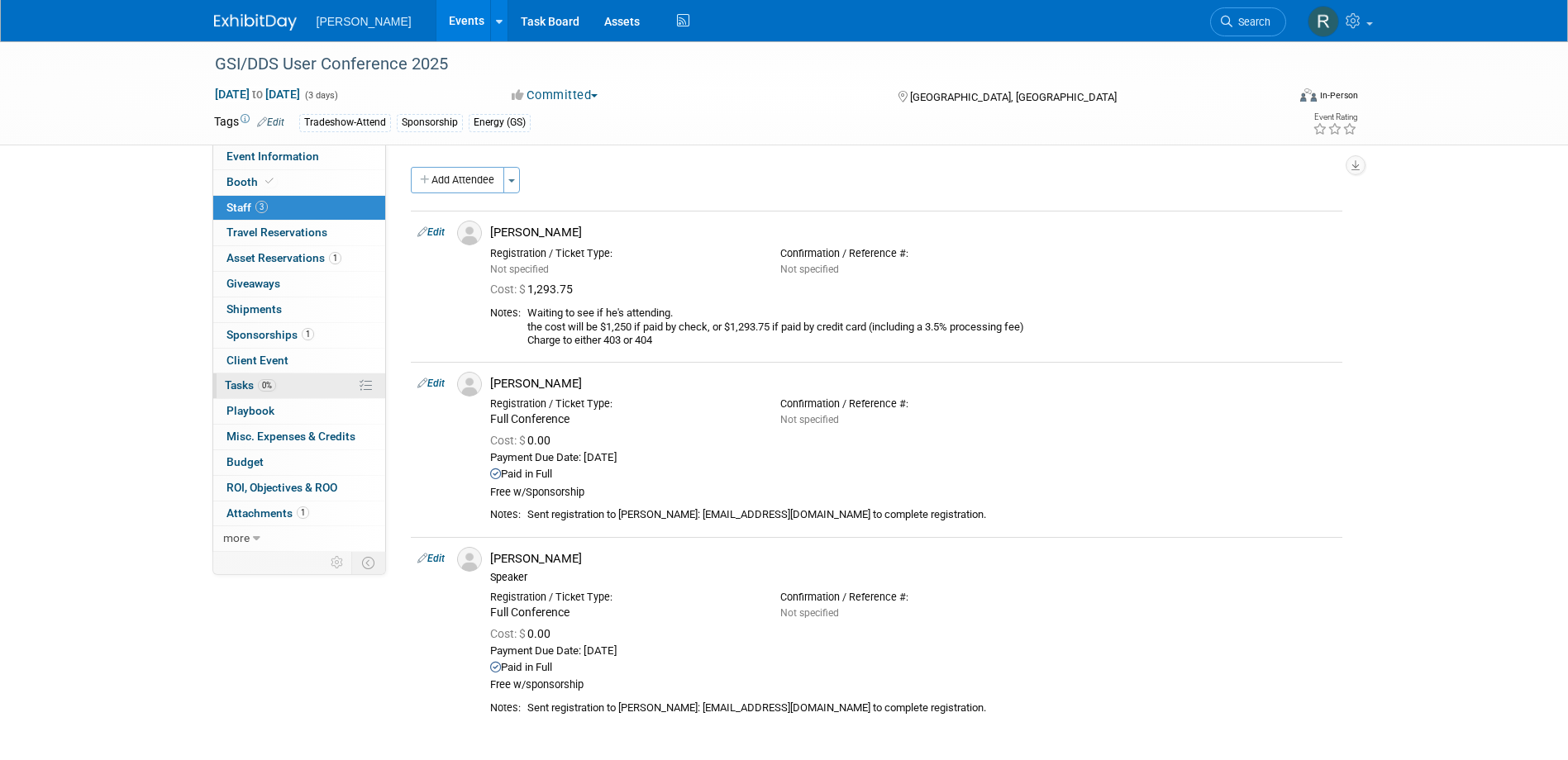 click on "0%" at bounding box center (267, 385) 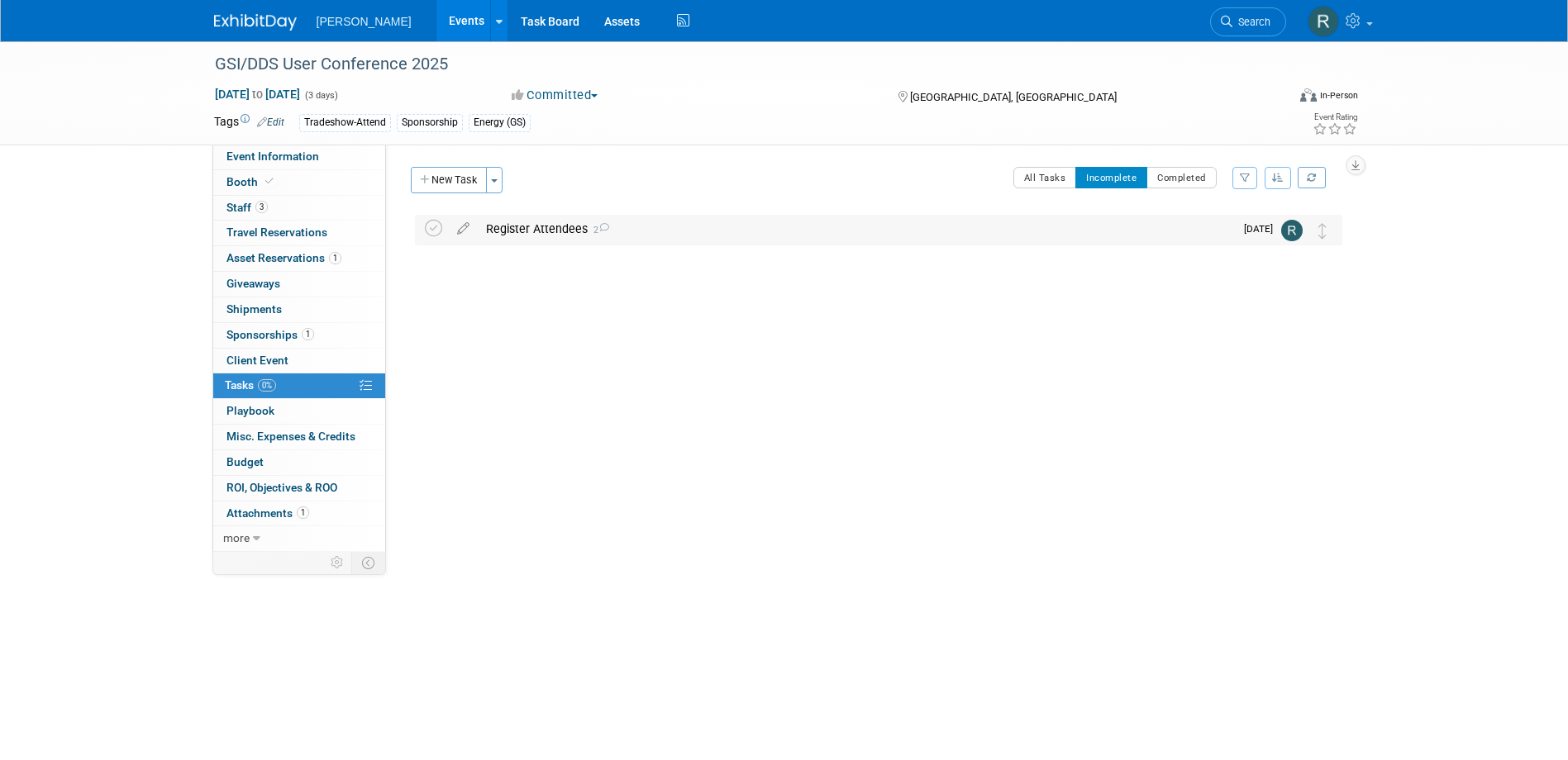 click on "Register Attendees
2" at bounding box center [855, 229] 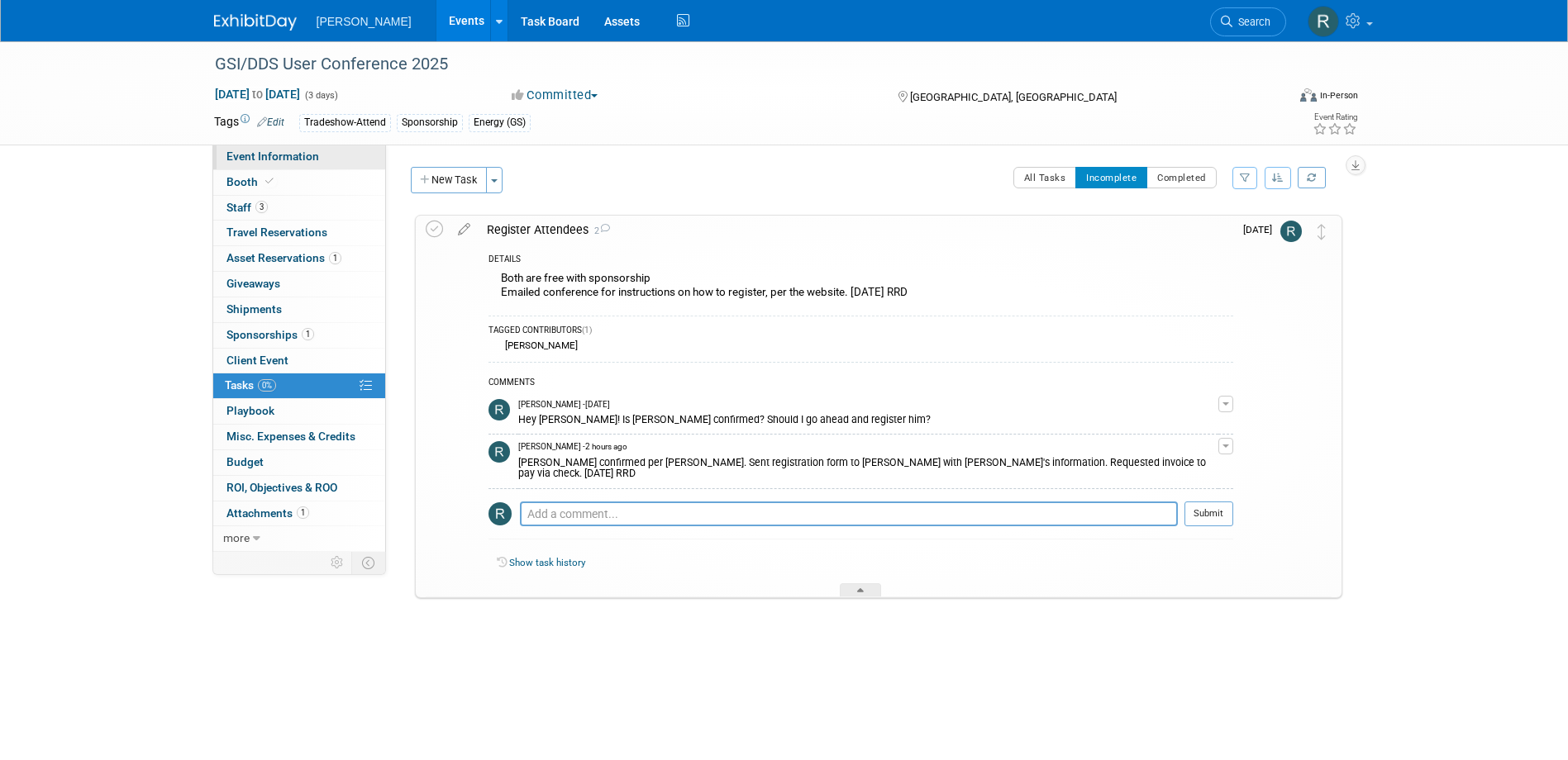 click on "Event Information" at bounding box center [273, 156] 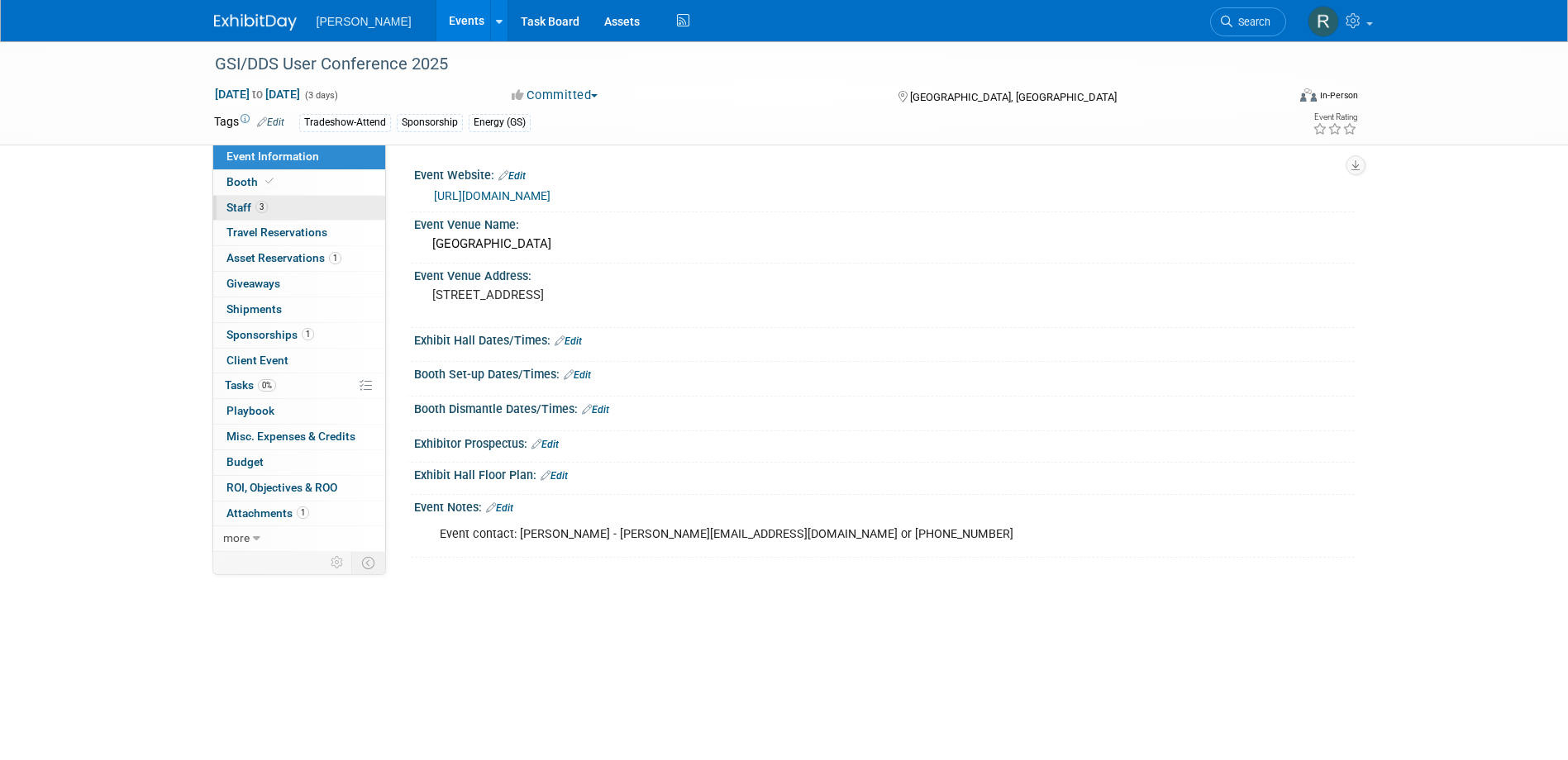 click on "Staff 3" at bounding box center (247, 207) 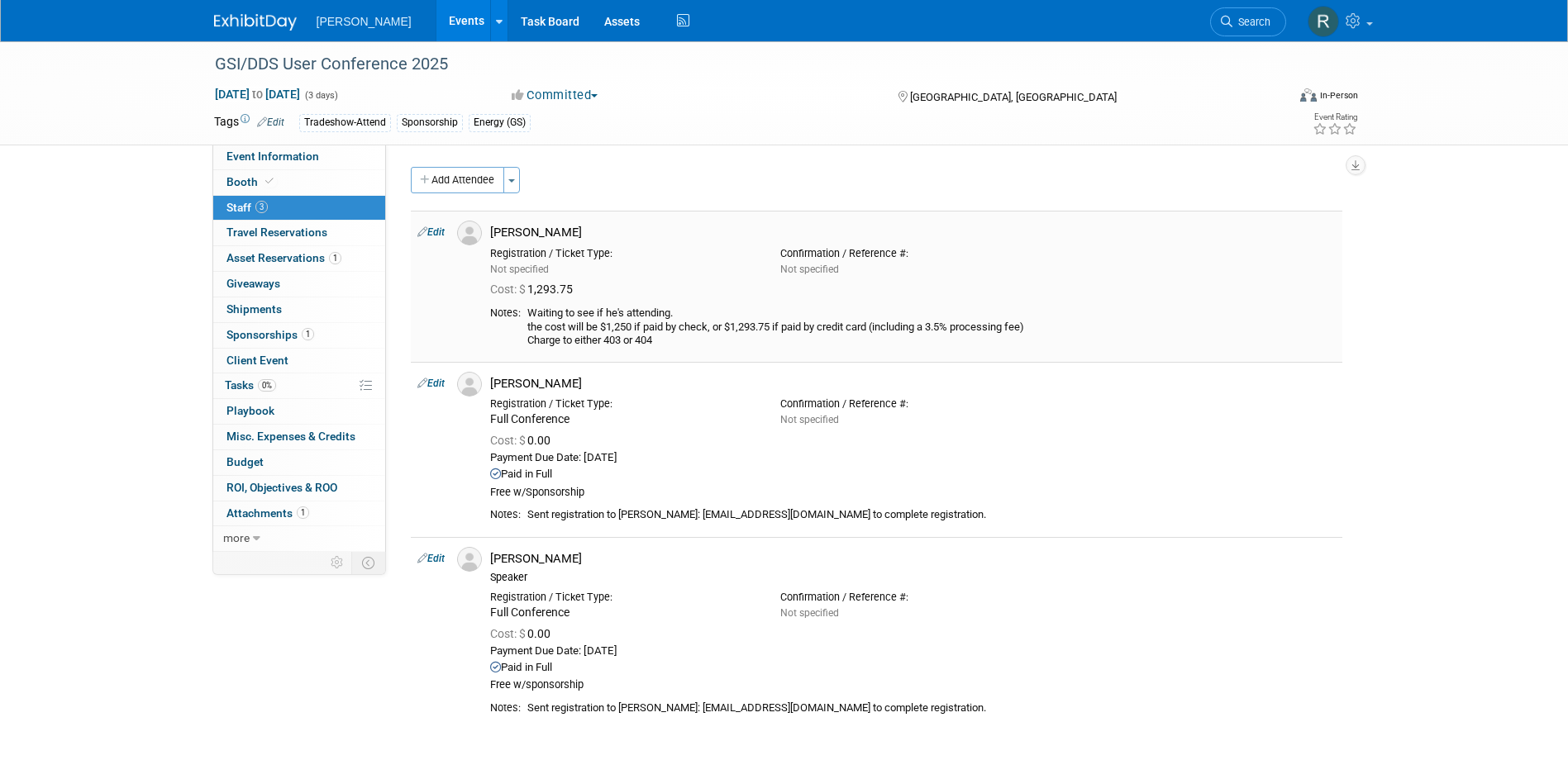 click on "Edit" at bounding box center (431, 232) 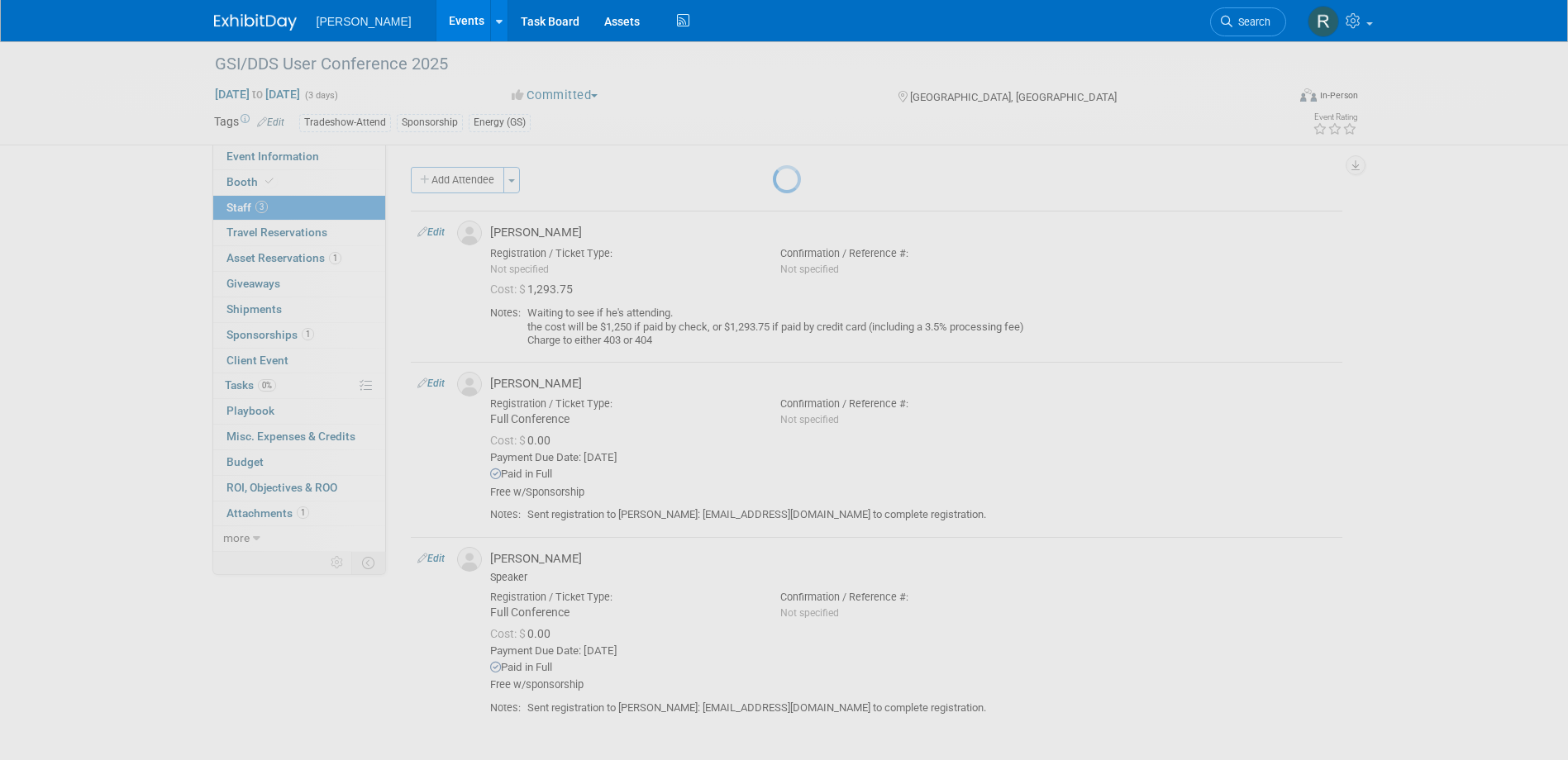 select on "5cb741f4-38d5-4e6b-bef1-45532a72ca39" 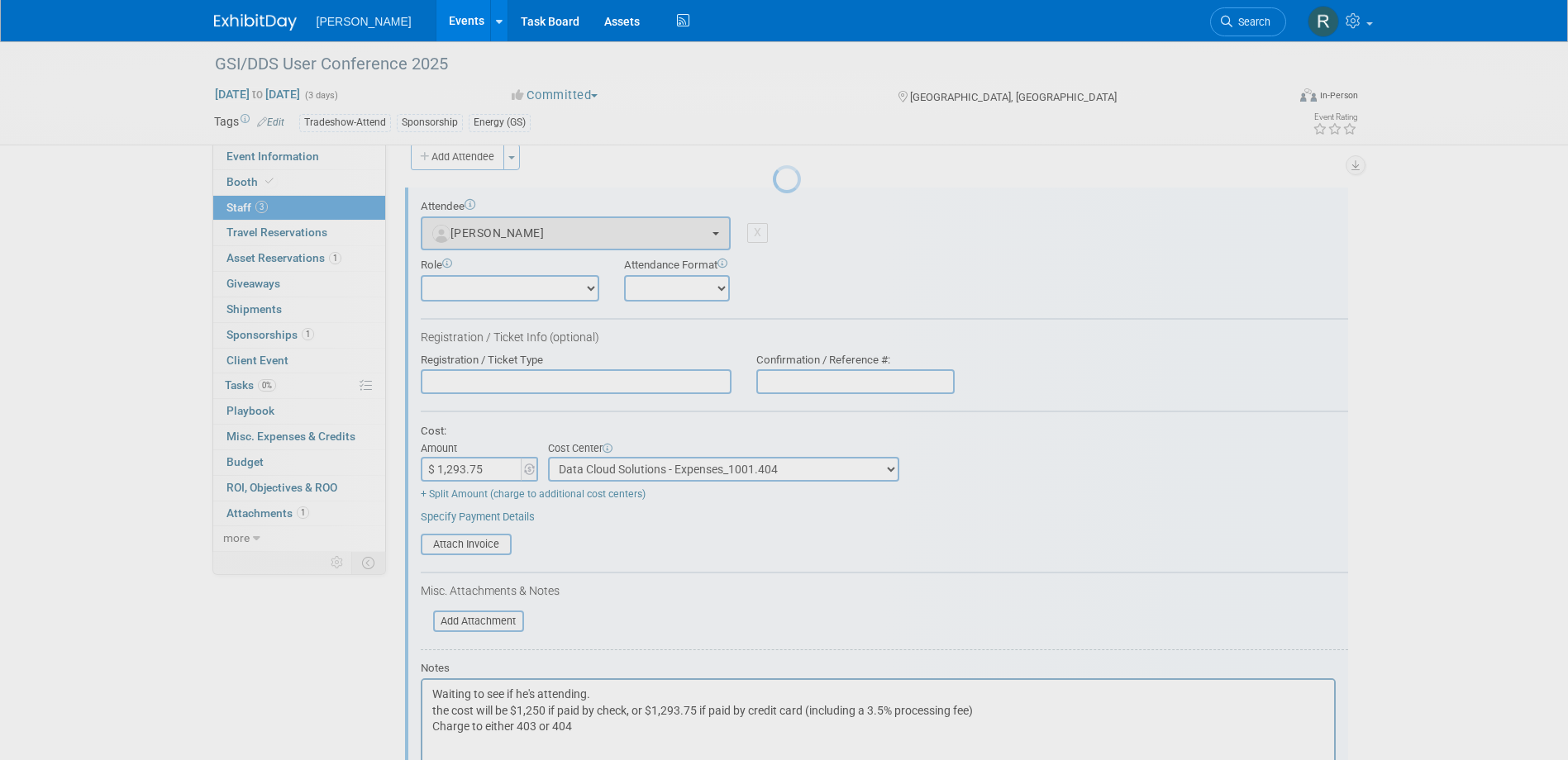 scroll, scrollTop: 0, scrollLeft: 0, axis: both 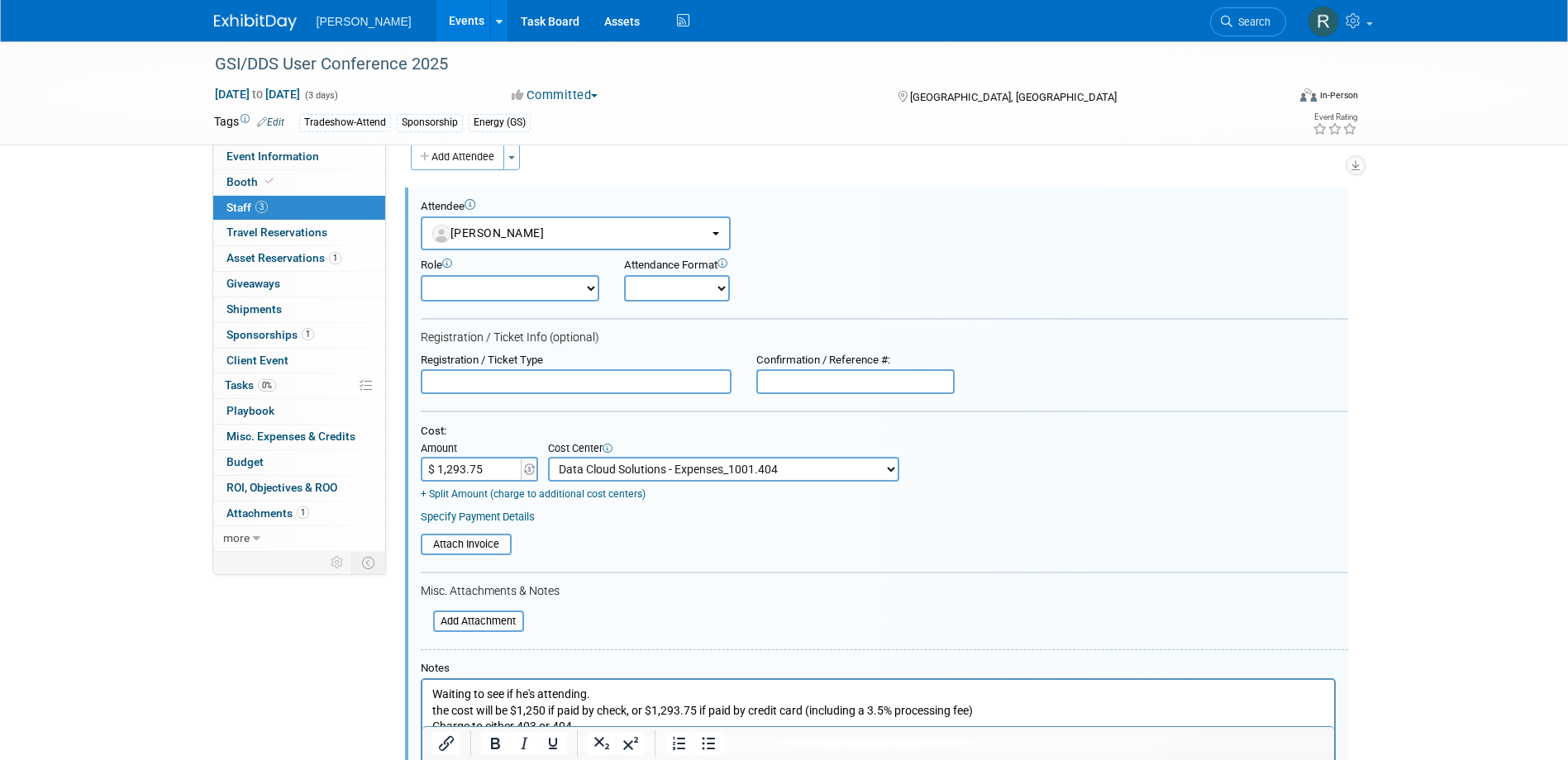 click on "$ 1,293.75" at bounding box center [472, 469] 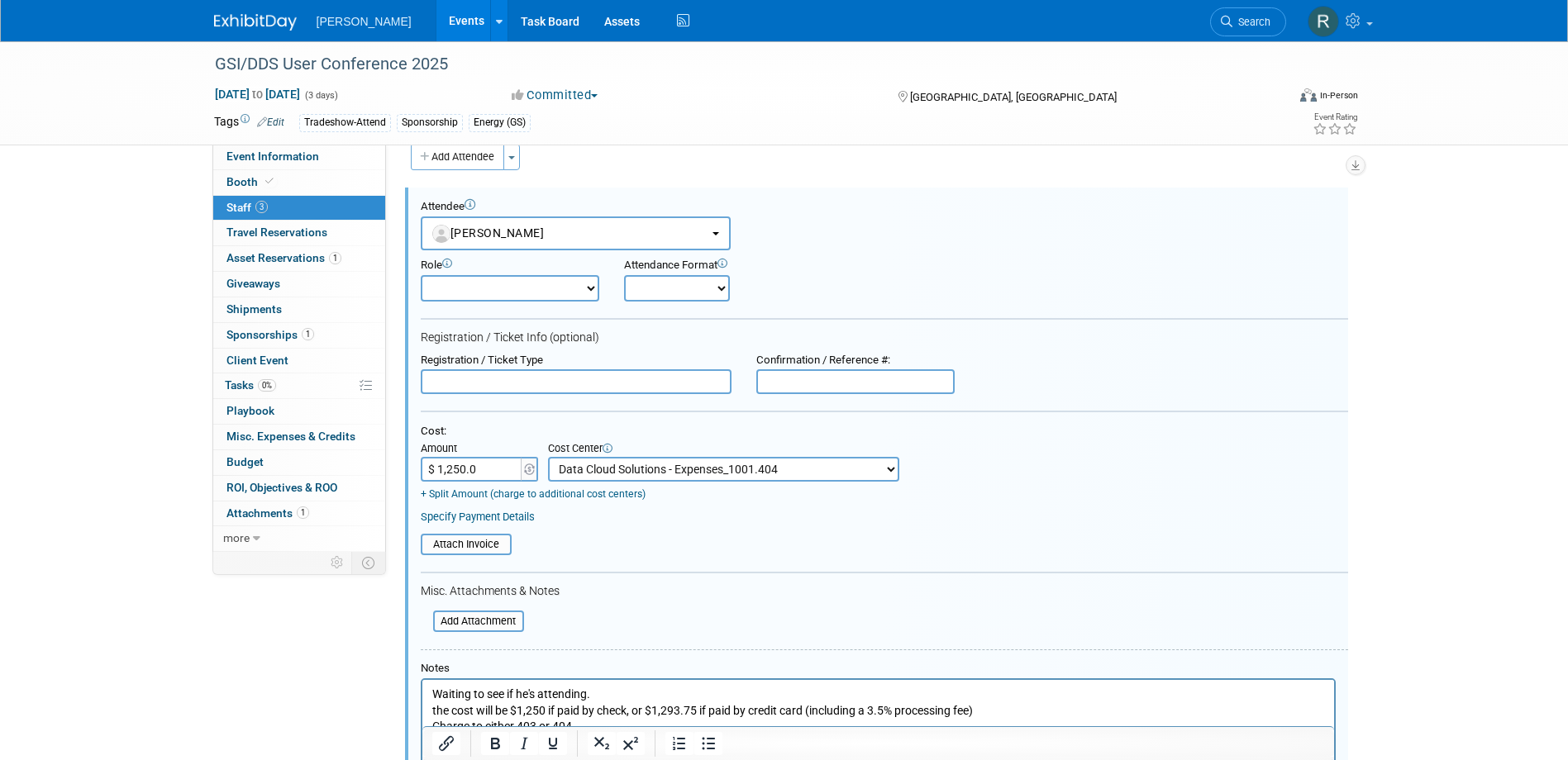 type on "$ 1,250.00" 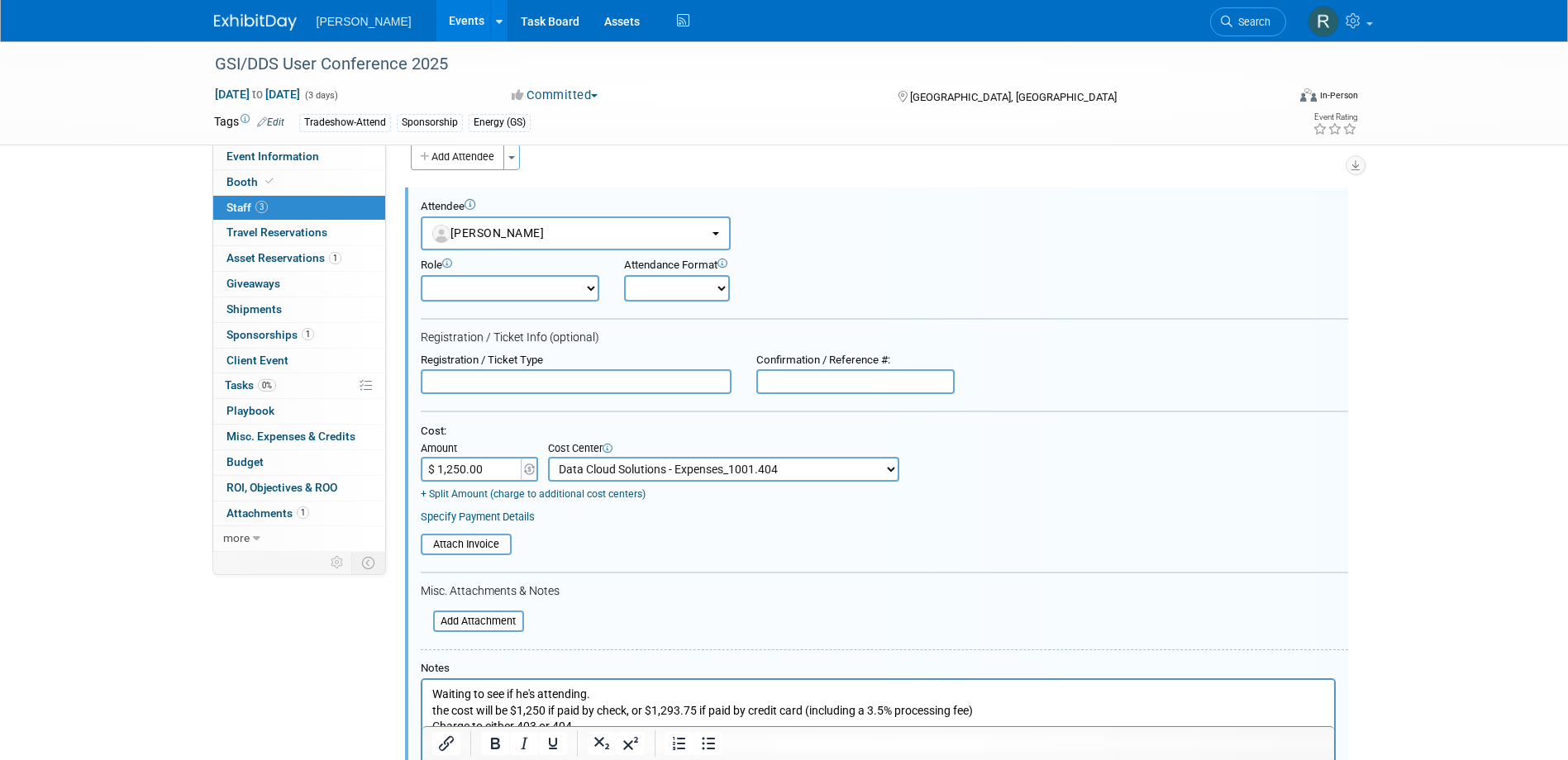 click at bounding box center [576, 382] 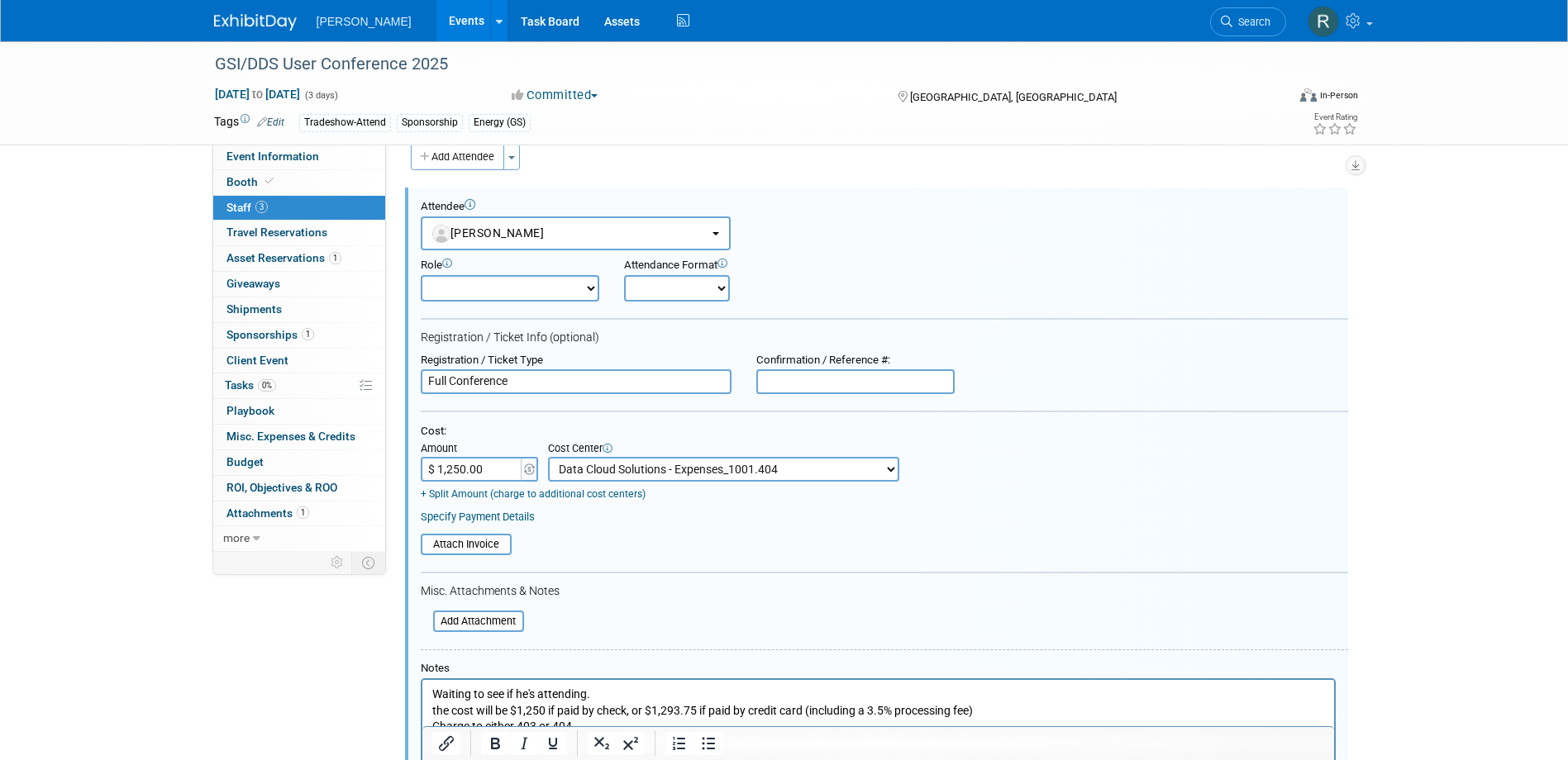 type on "Full Conference" 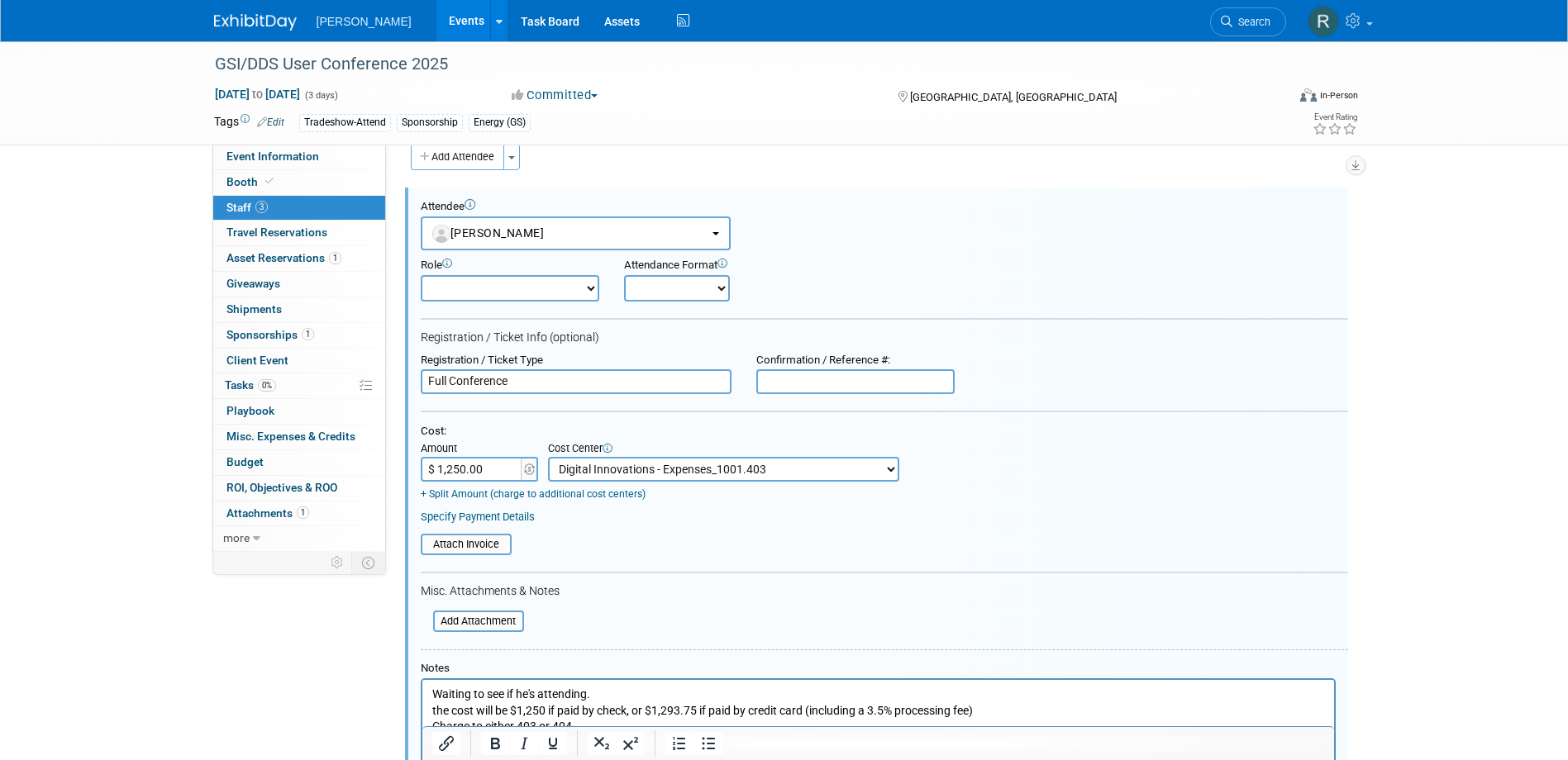 click on "-- Not Specified --
Advisory Services - Expenses_1001.502
Aerial Acquisition - [GEOGRAPHIC_DATA] - Expenses_1001.407
Allvision (Atlas Labs) - Expenses_1001.431
Aviation - Expenses_1001.302
Business Development - Expenses_1001.105
Data Cloud Solutions - Expenses_1001.404
Digital Innovations - Expenses_1001.403
Energy (GS) - Expenses_1001.429
Energy (IN) - Expenses_1001.304
Energy (IN) Delivery - Expenses_1001.334
Federal - Expenses_1001.208
General Indirect - General_1001
Geospatial - Expenses_1001.401
Government Solutions - Expenses_1001.414
GS APAC - Expenses_1001.416
PAC Fund" at bounding box center [723, 469] 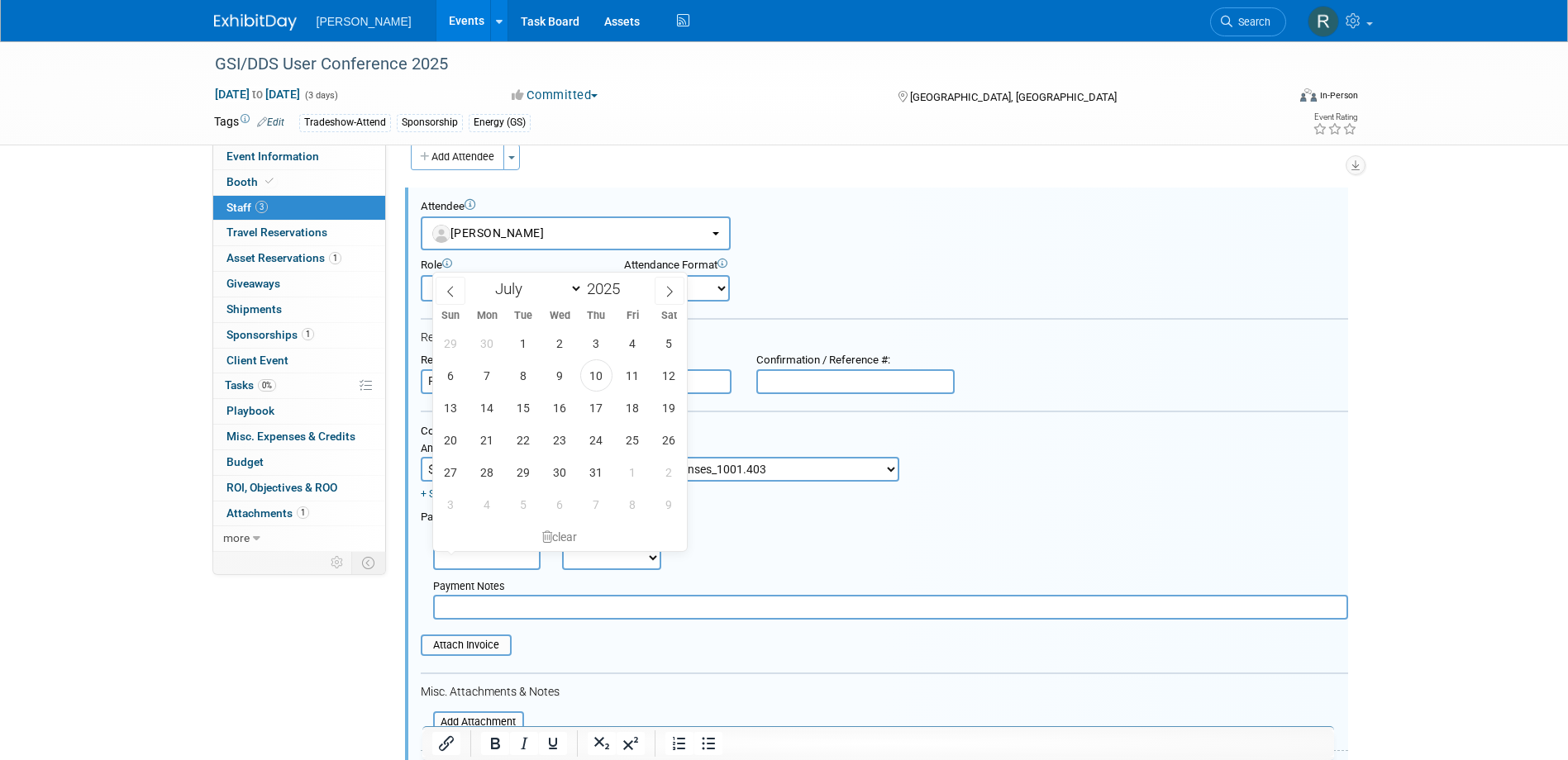 click at bounding box center (487, 558) 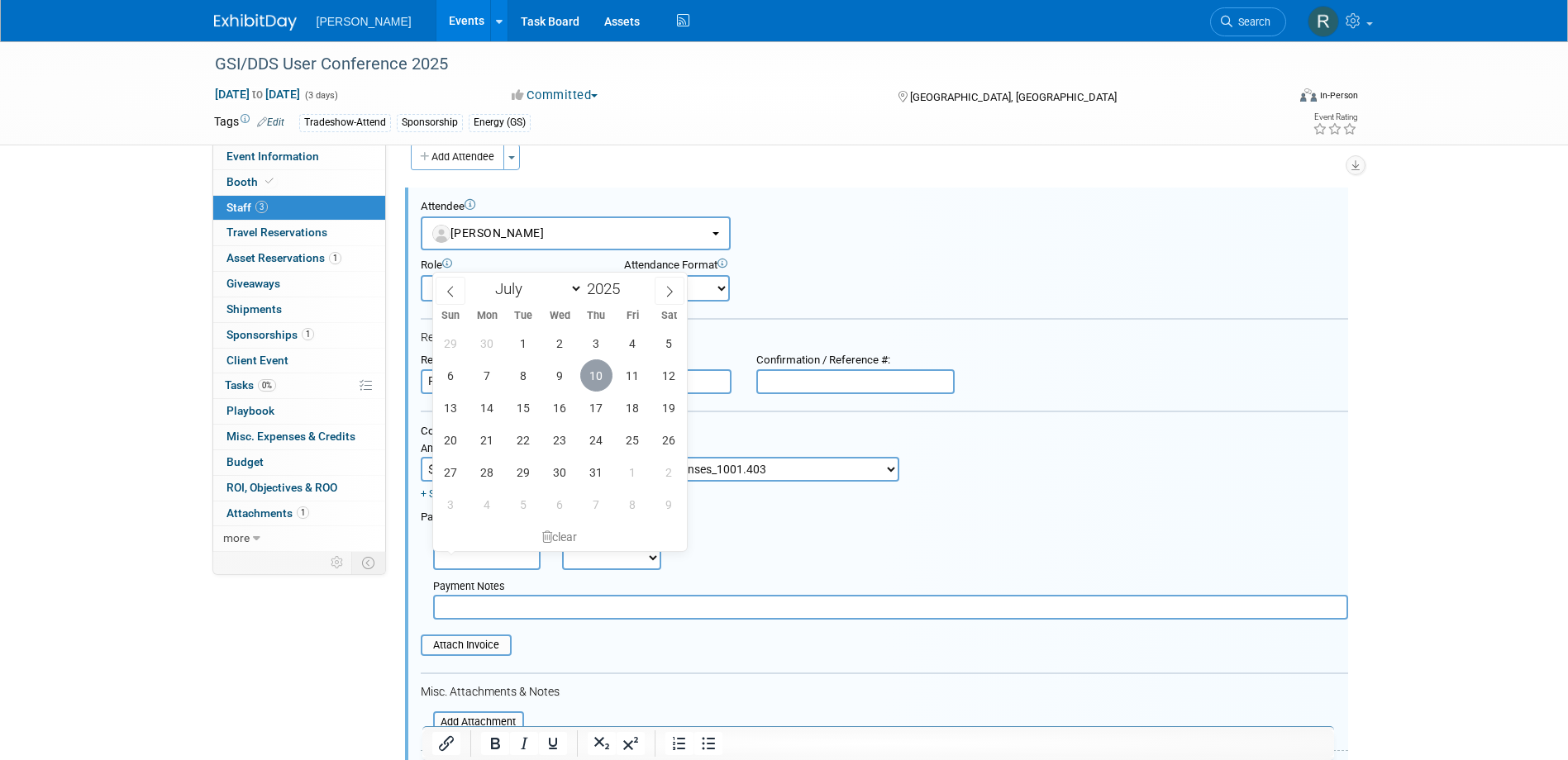 click on "10" at bounding box center (596, 375) 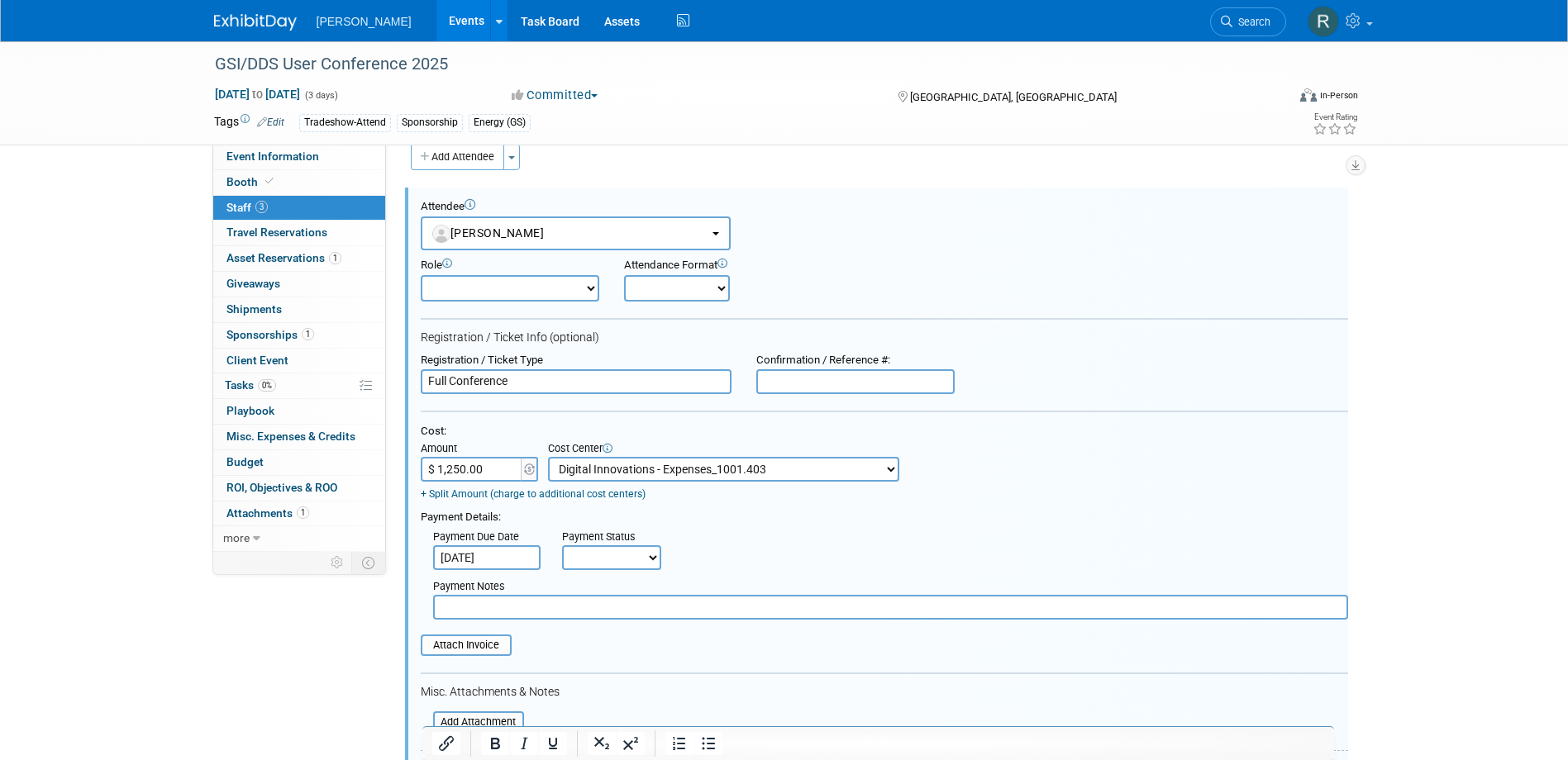 click on "Not Paid Yet
Partially Paid
Paid in Full" at bounding box center (612, 558) 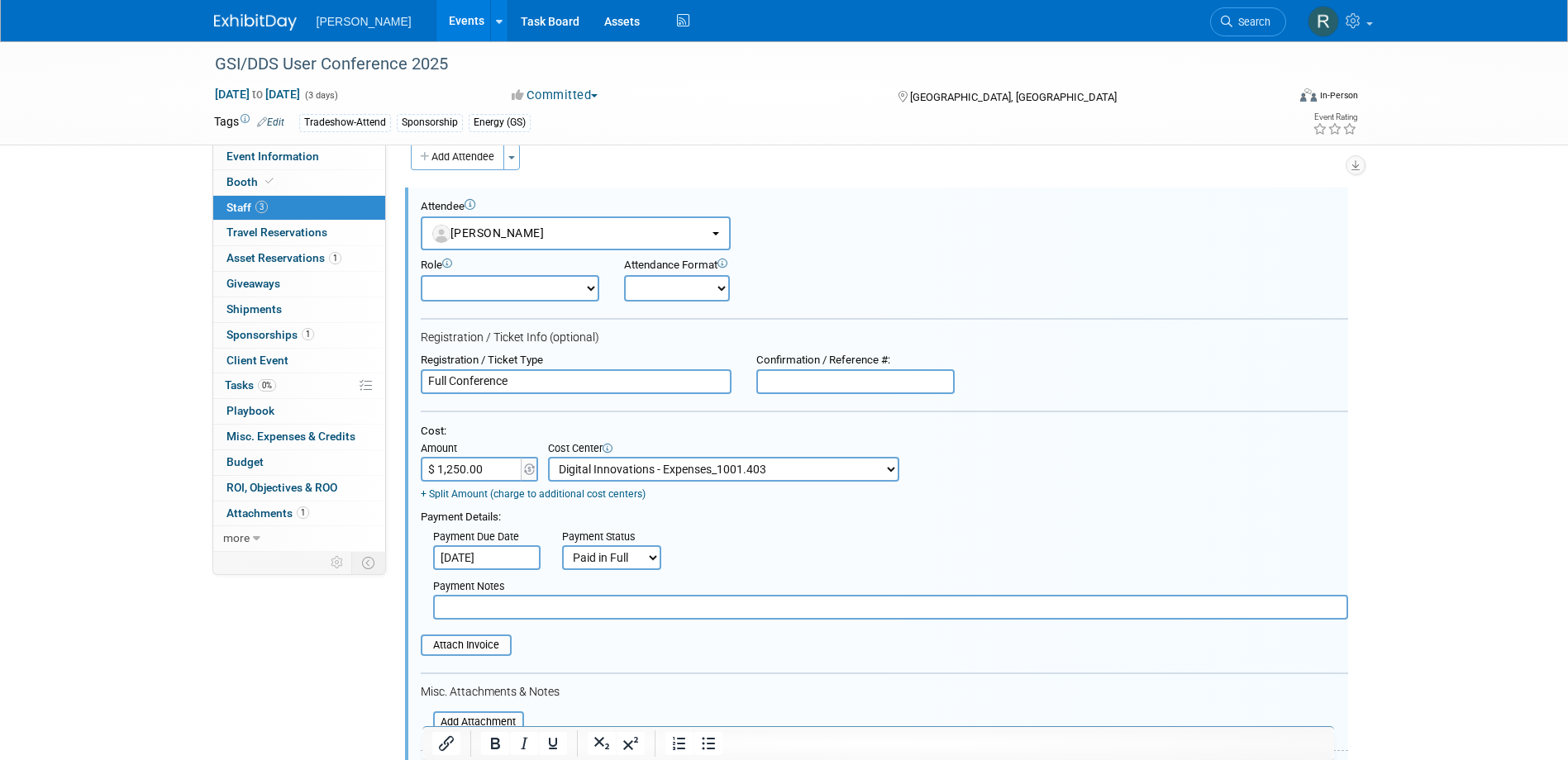 click on "Not Paid Yet
Partially Paid
Paid in Full" at bounding box center [612, 558] 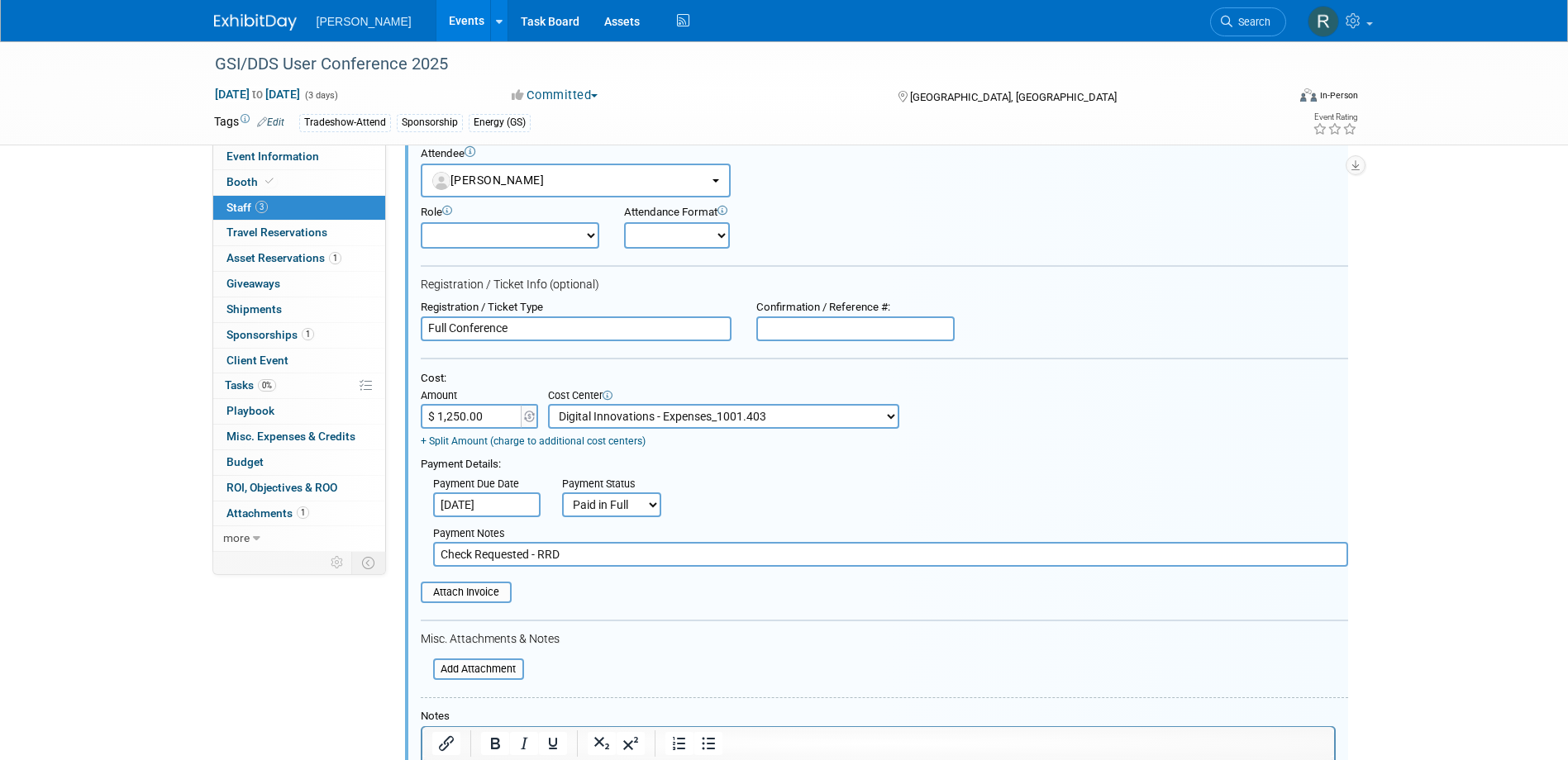 scroll, scrollTop: 106, scrollLeft: 0, axis: vertical 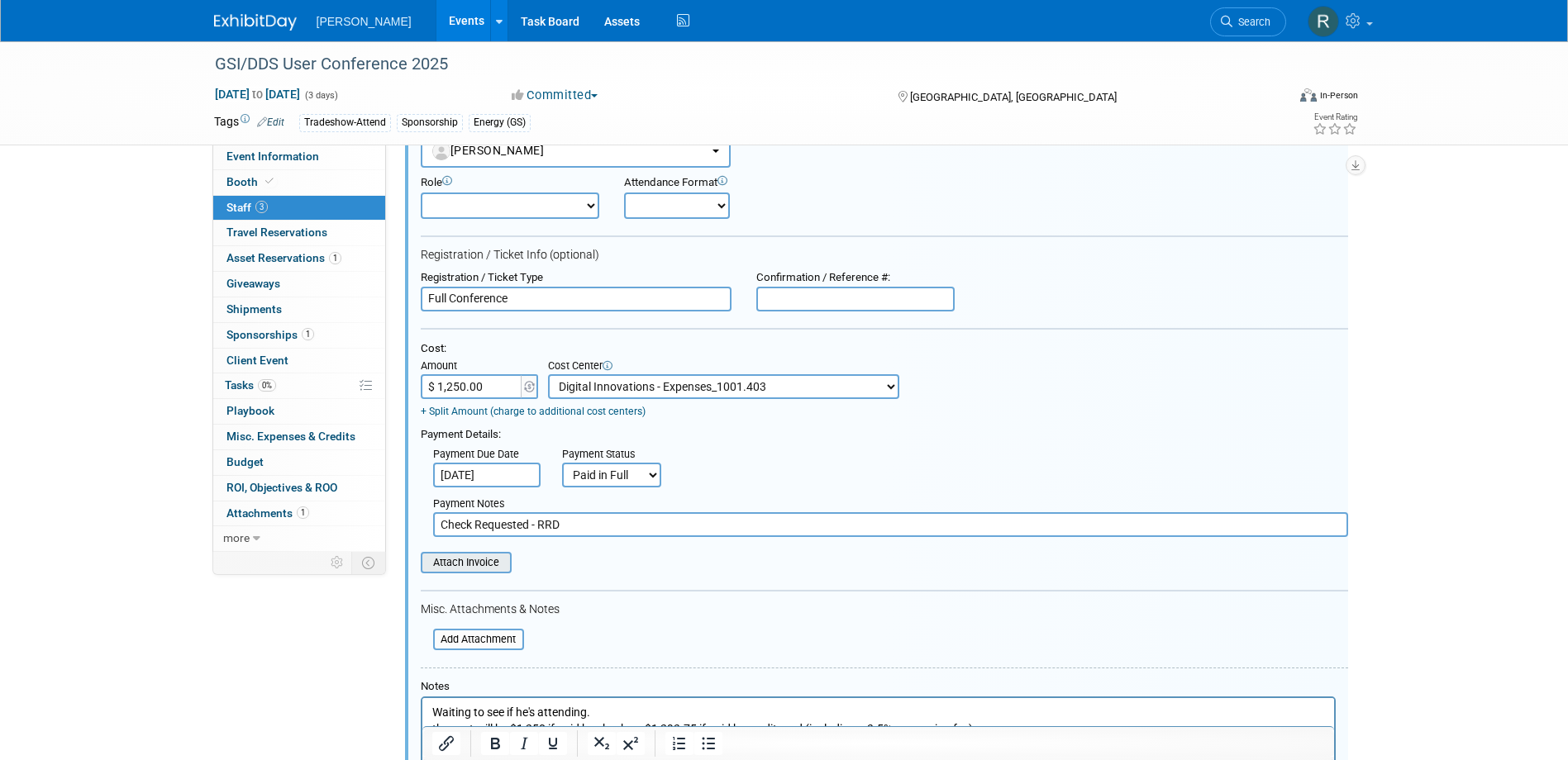 type on "Check Requested - RRD" 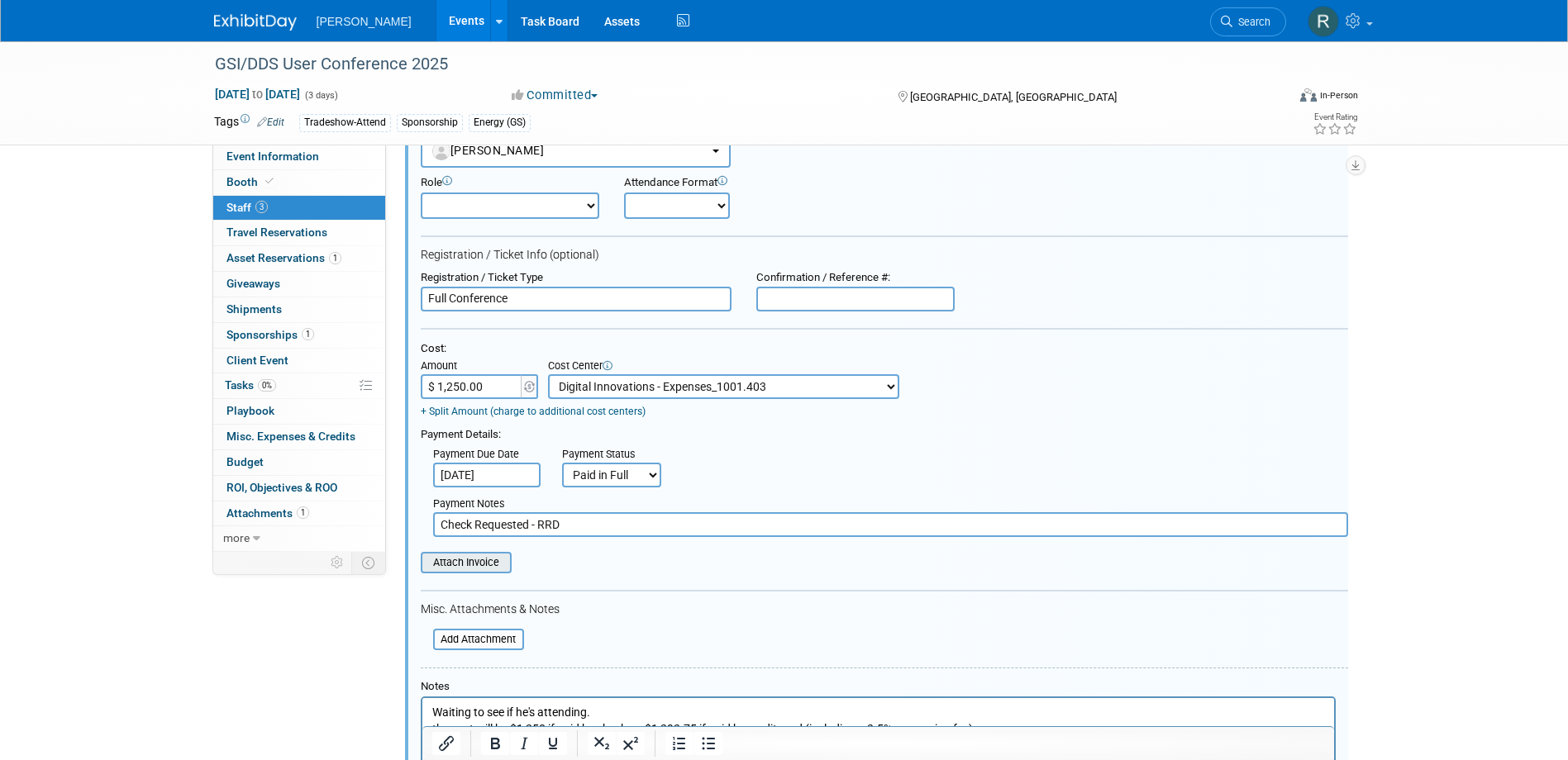 click at bounding box center (412, 563) 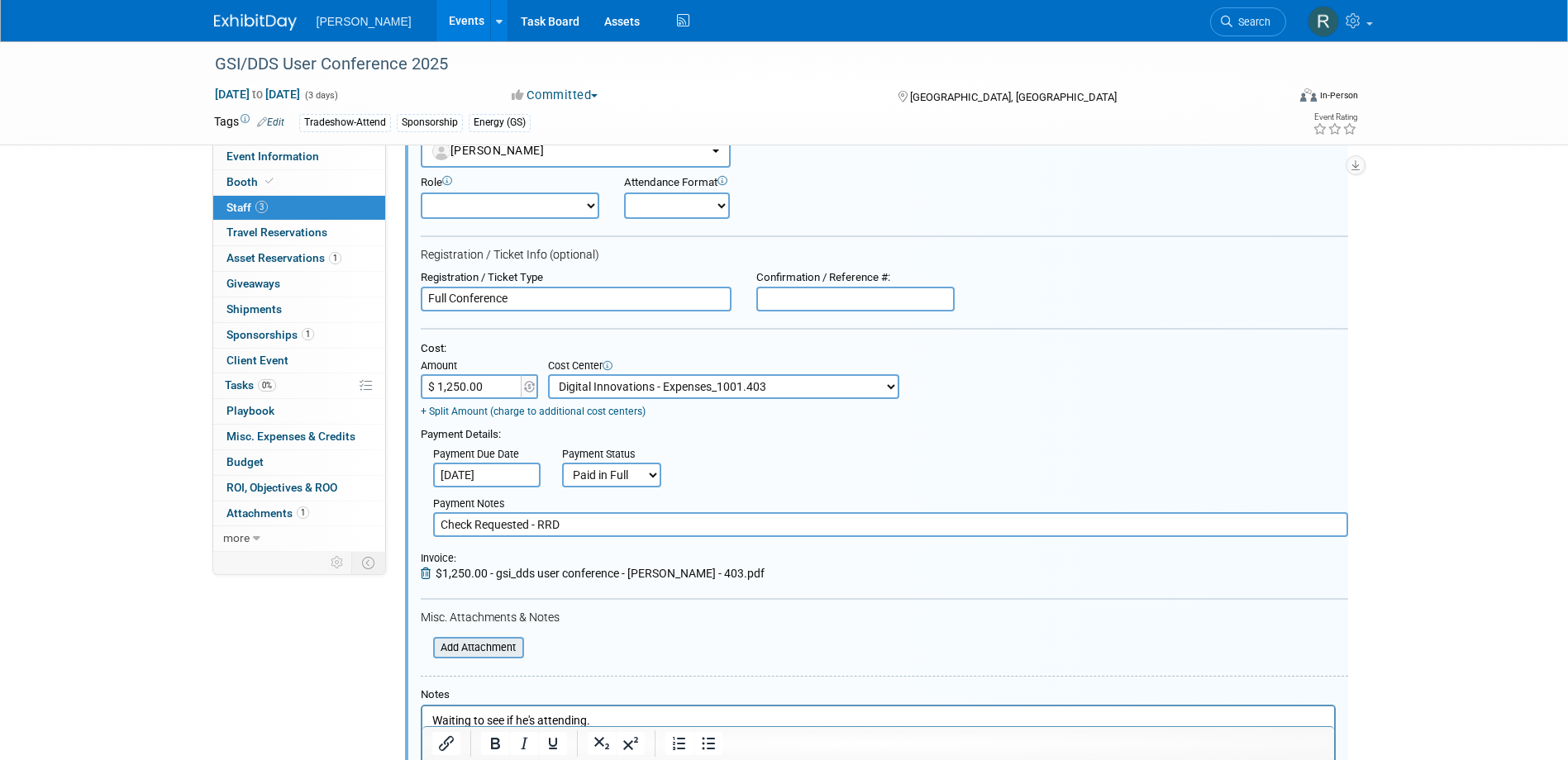 click at bounding box center (424, 648) 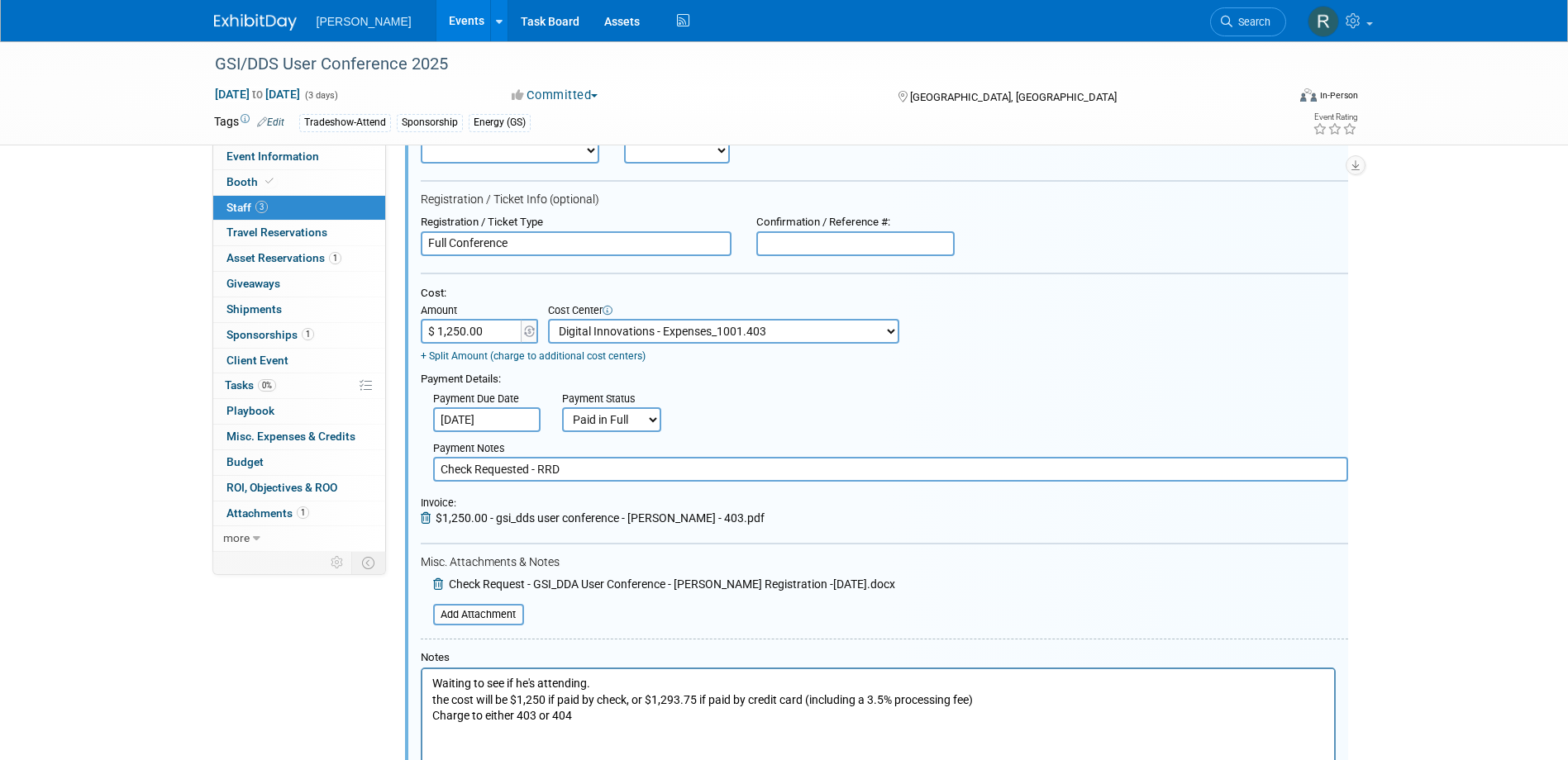 scroll, scrollTop: 271, scrollLeft: 0, axis: vertical 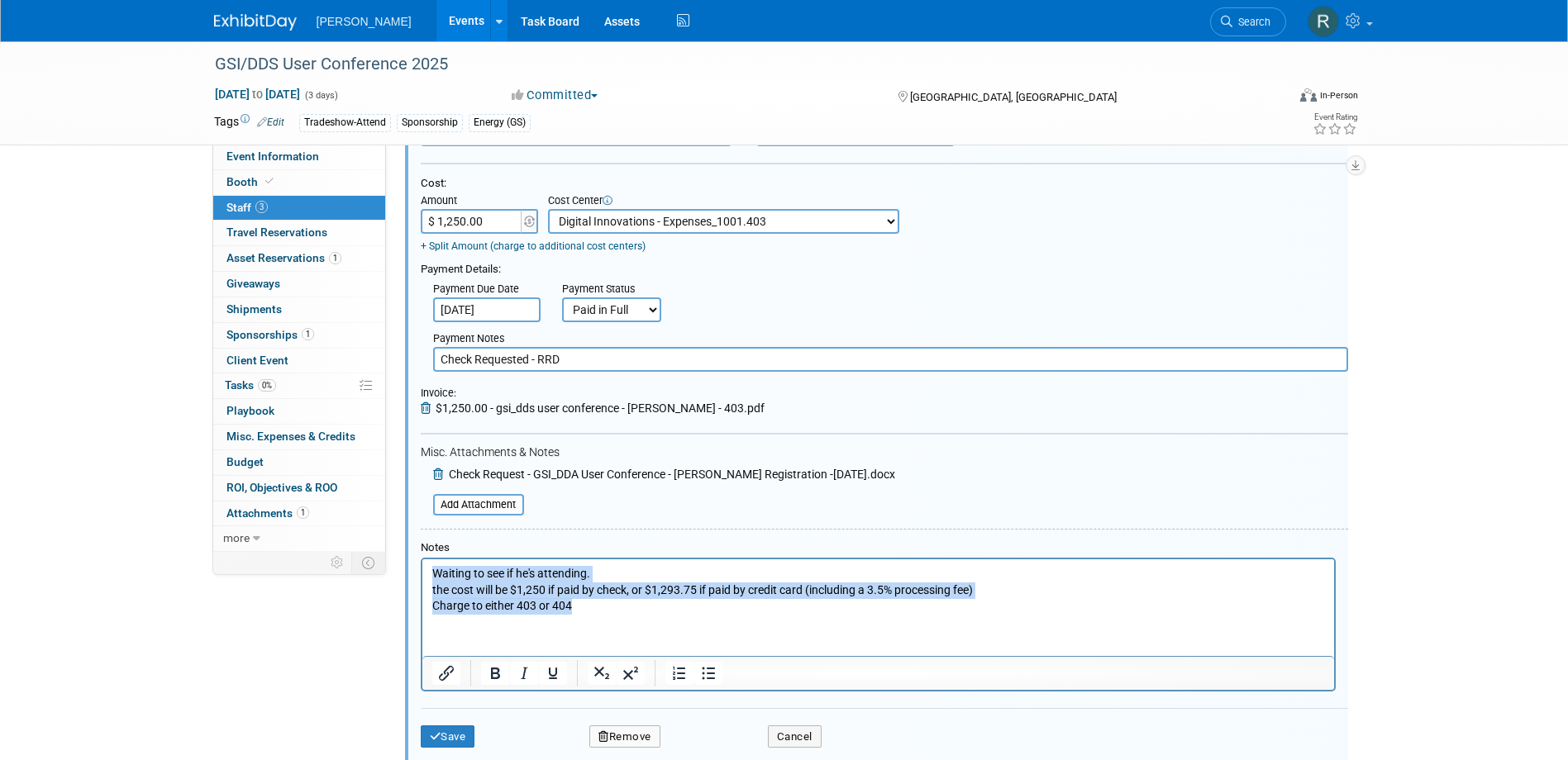 drag, startPoint x: 577, startPoint y: 604, endPoint x: 423, endPoint y: 569, distance: 157.9272 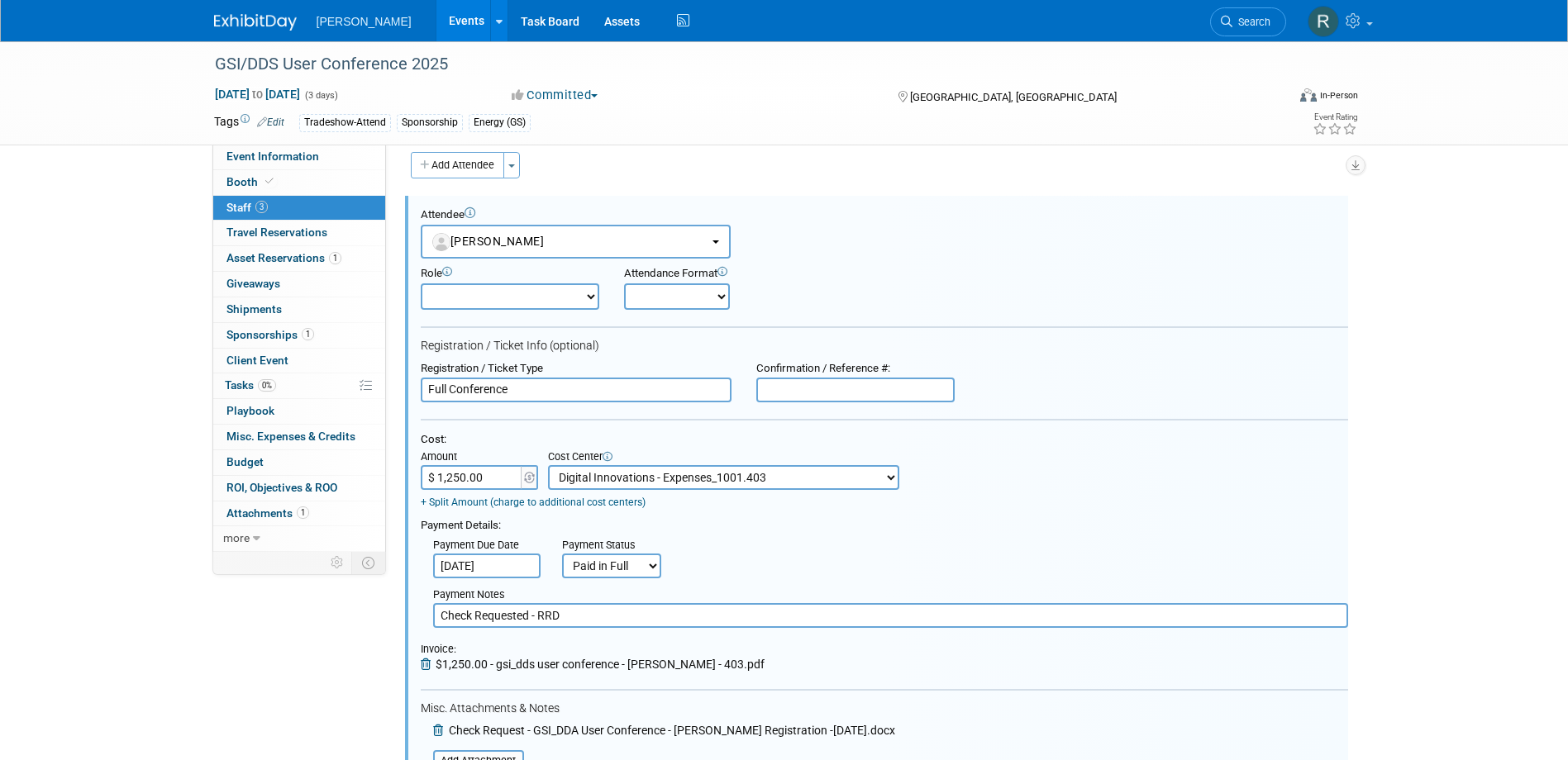 scroll, scrollTop: 0, scrollLeft: 0, axis: both 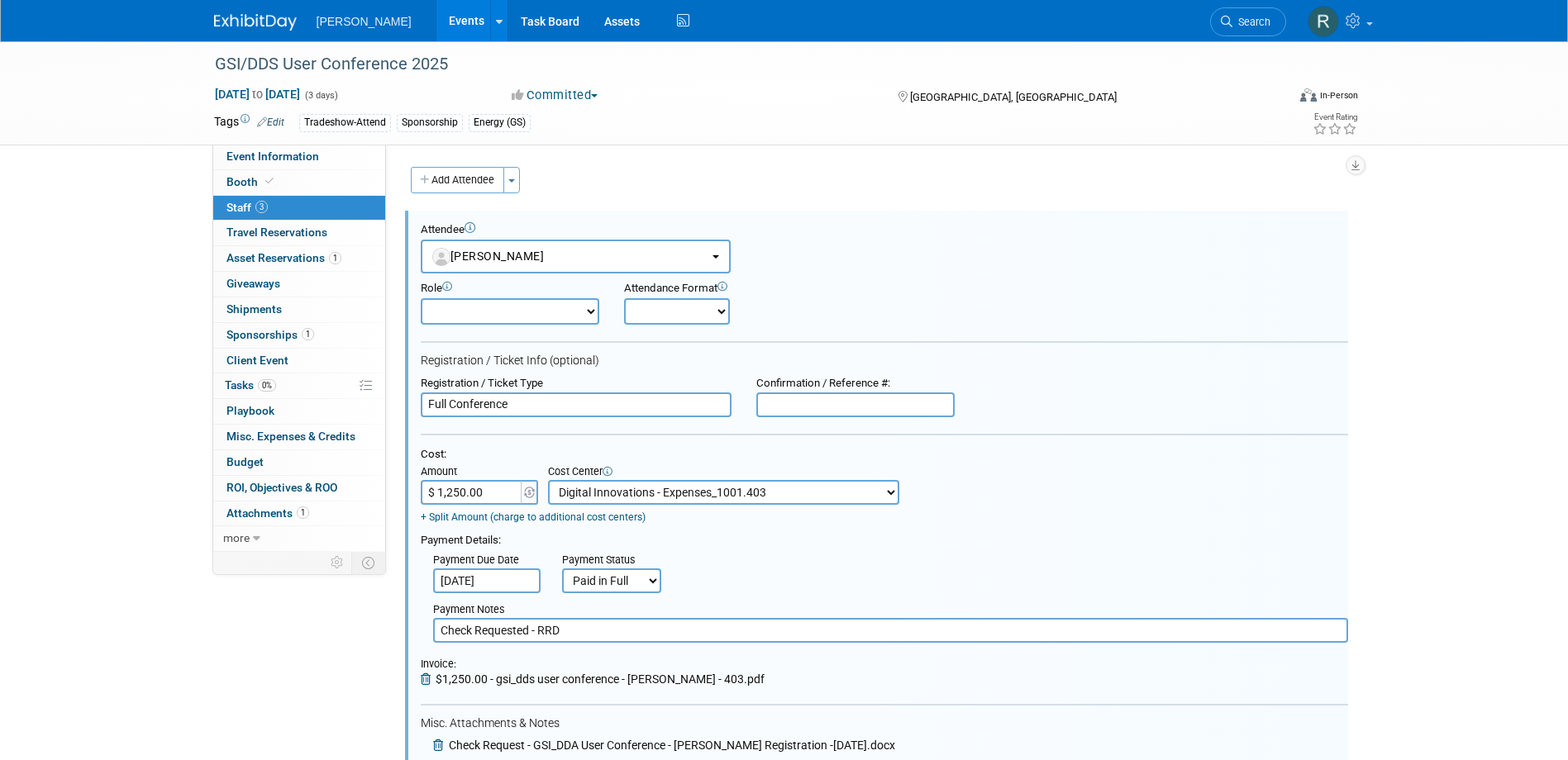 click at bounding box center [855, 405] 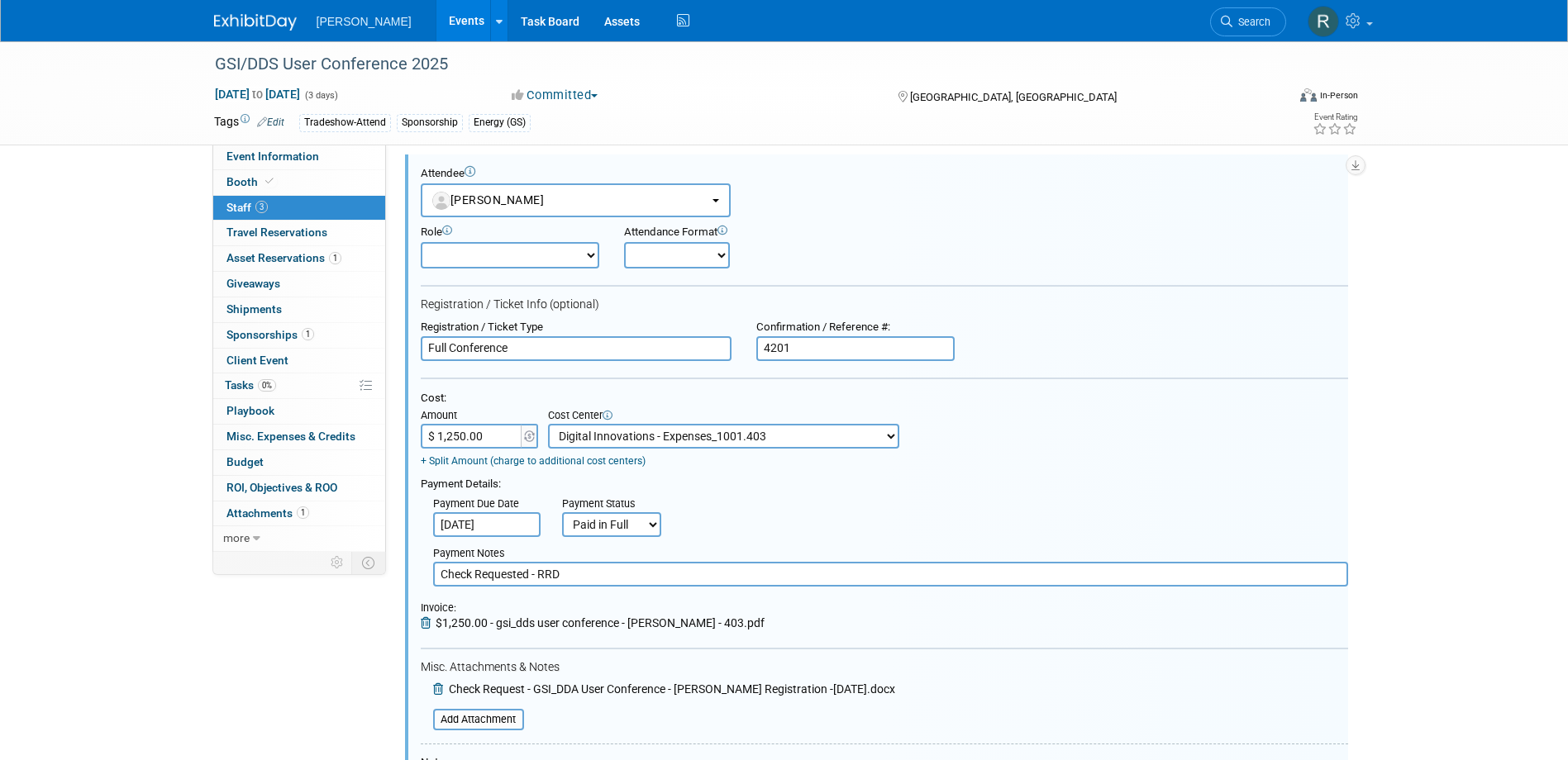 scroll, scrollTop: 330, scrollLeft: 0, axis: vertical 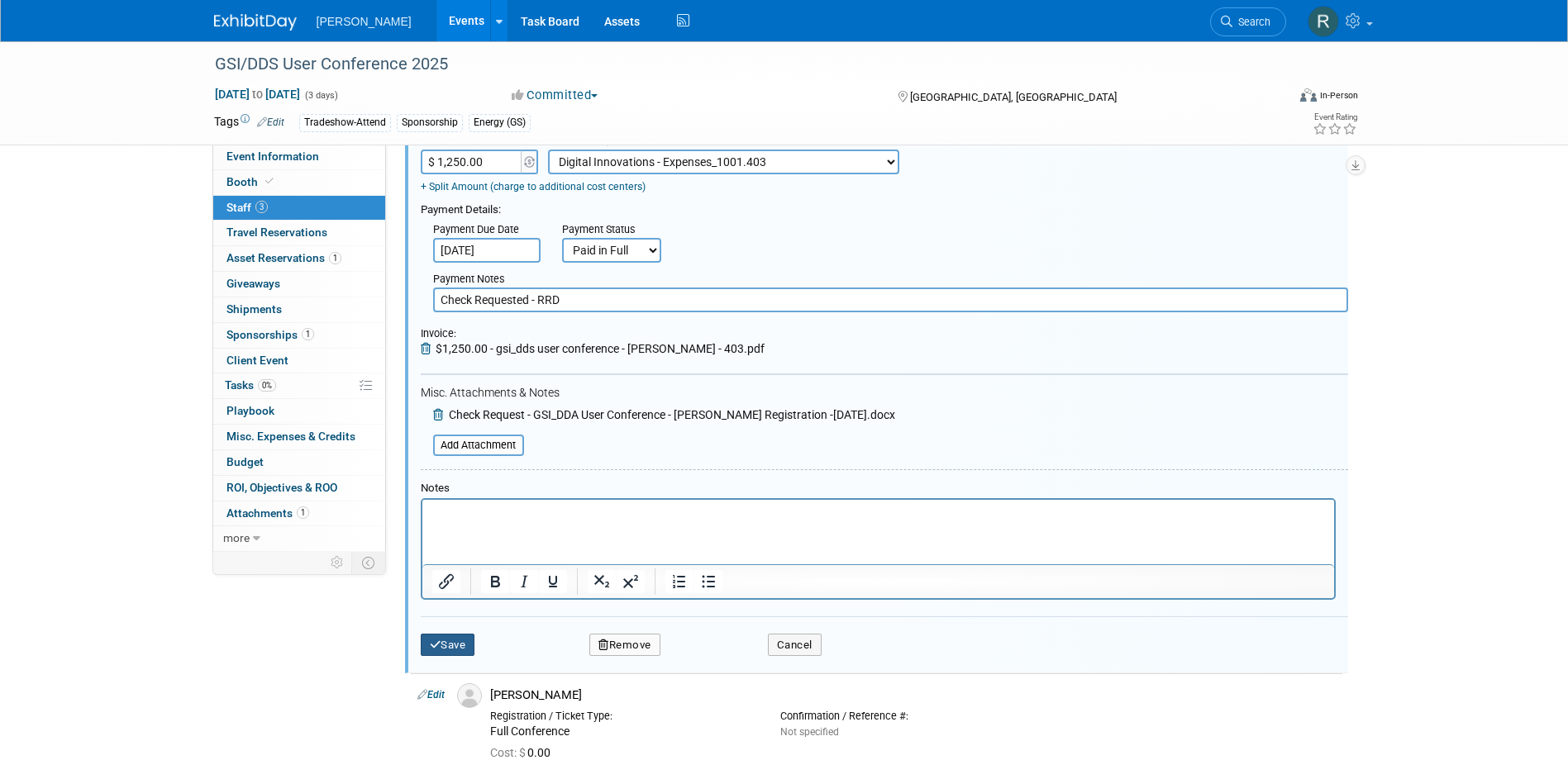 type on "4201" 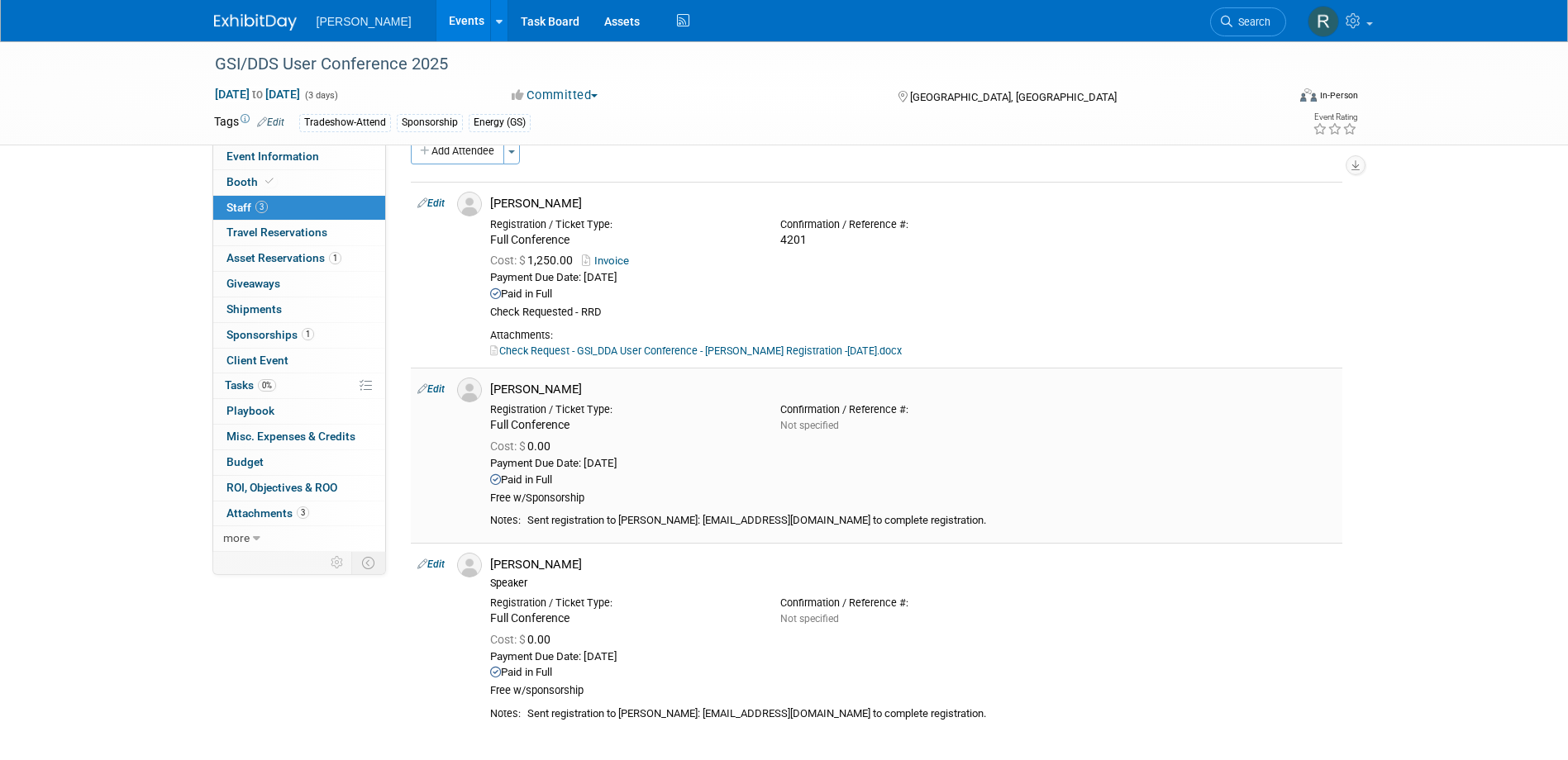 scroll, scrollTop: 0, scrollLeft: 0, axis: both 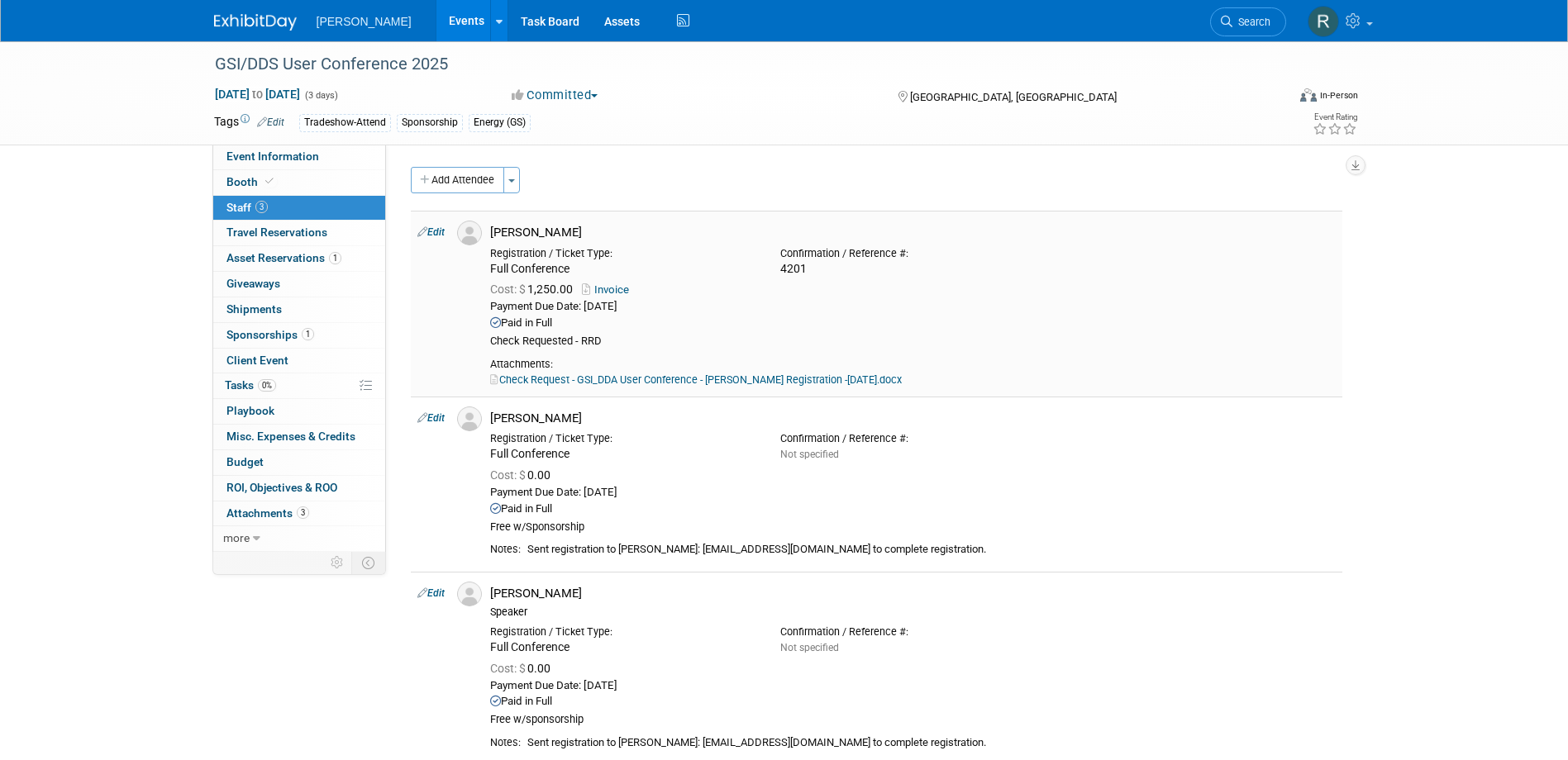 click on "Edit" at bounding box center (431, 232) 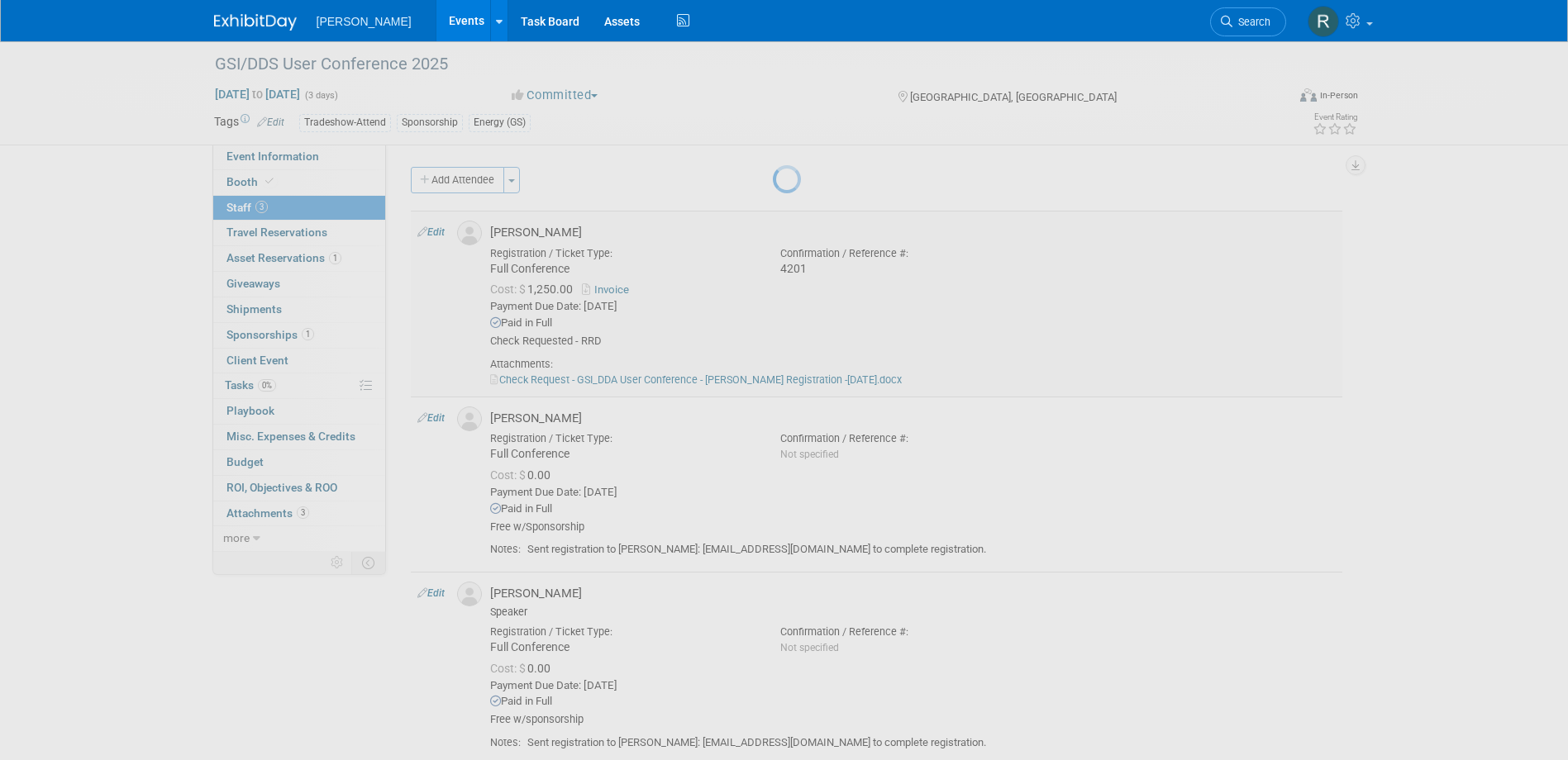 select on "5cb741f4-38d5-4e6b-bef1-45532a72ca39" 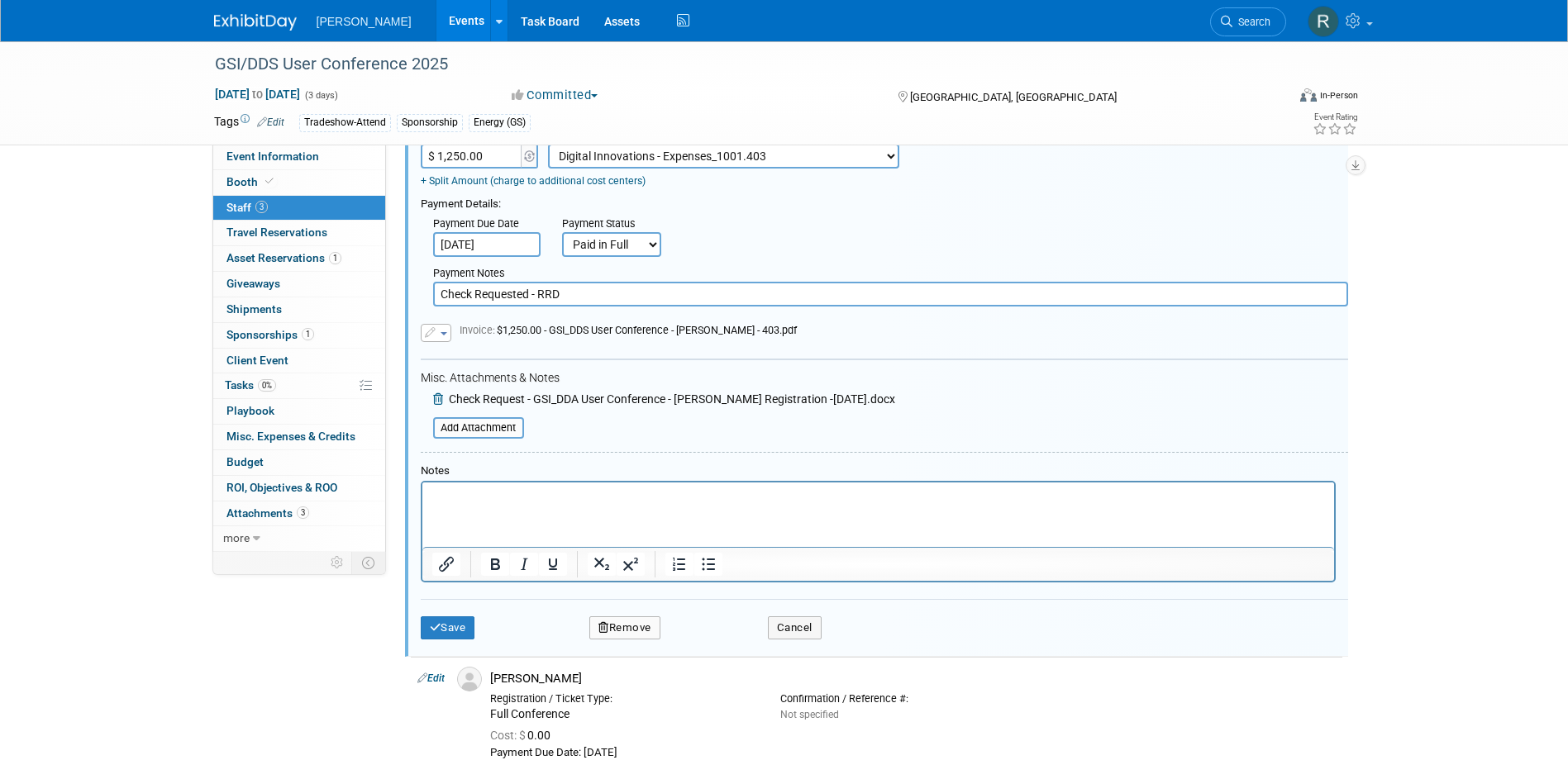 scroll, scrollTop: 354, scrollLeft: 0, axis: vertical 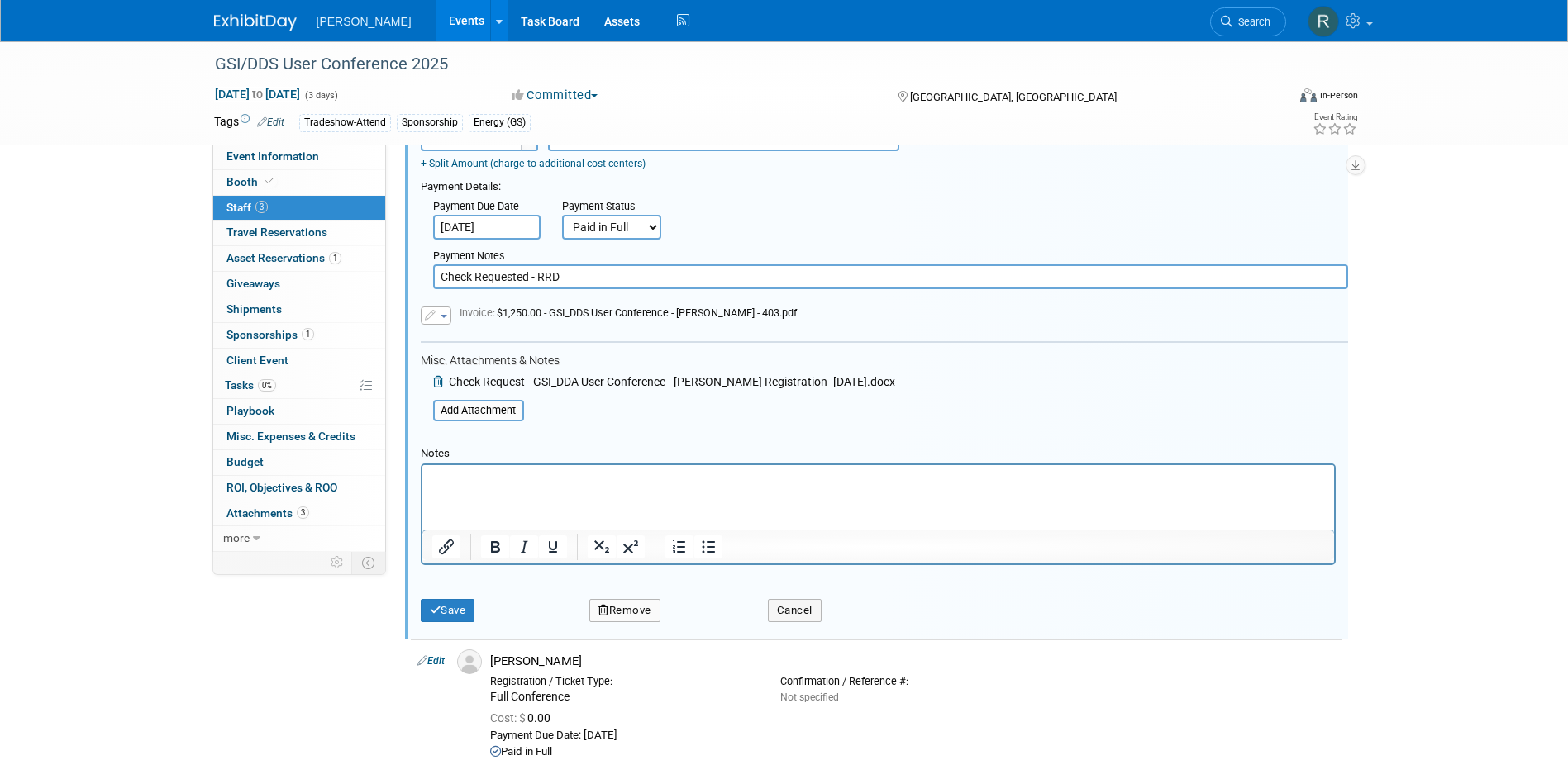 click at bounding box center (878, 479) 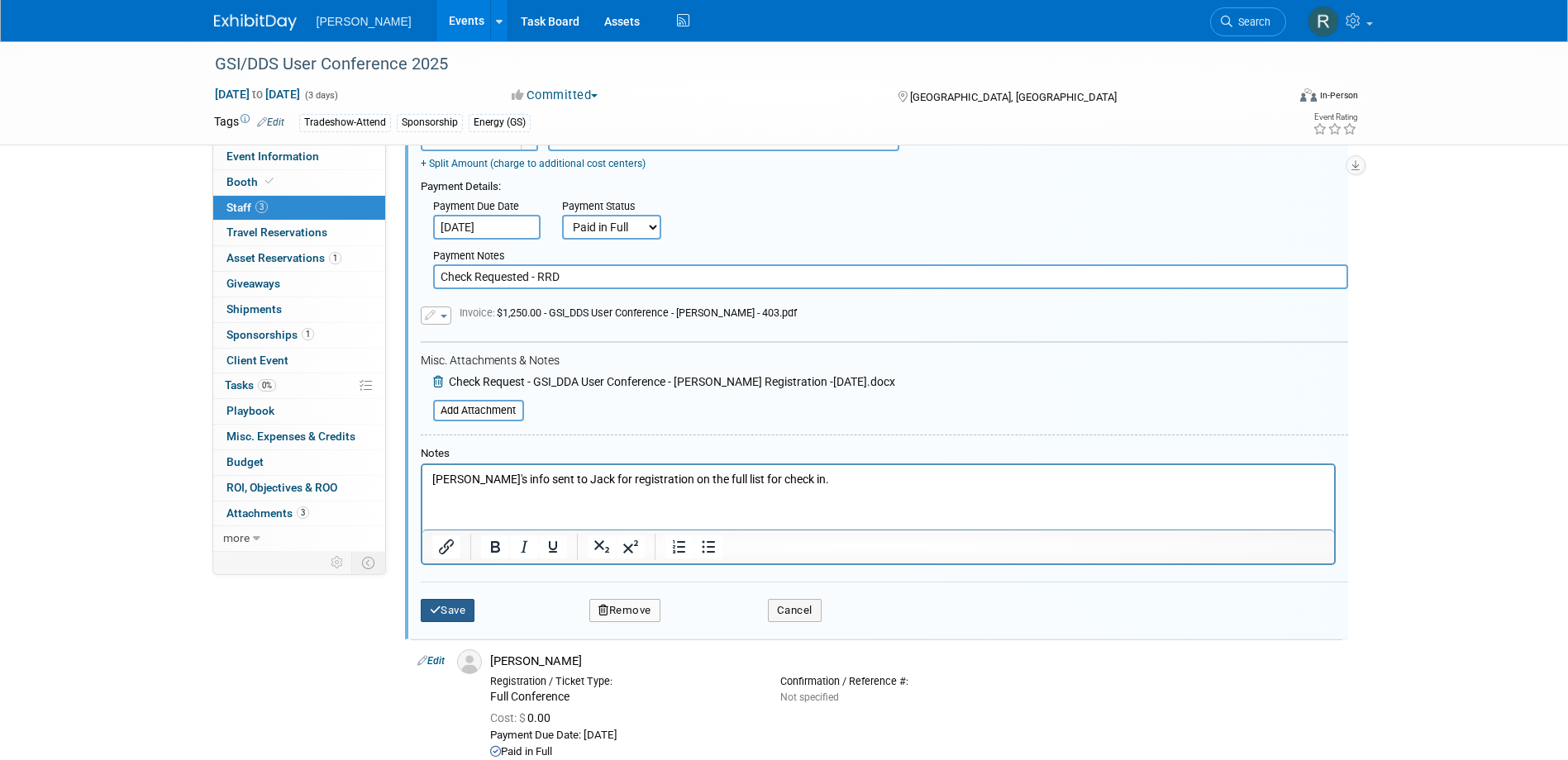 click on "Save" at bounding box center [448, 610] 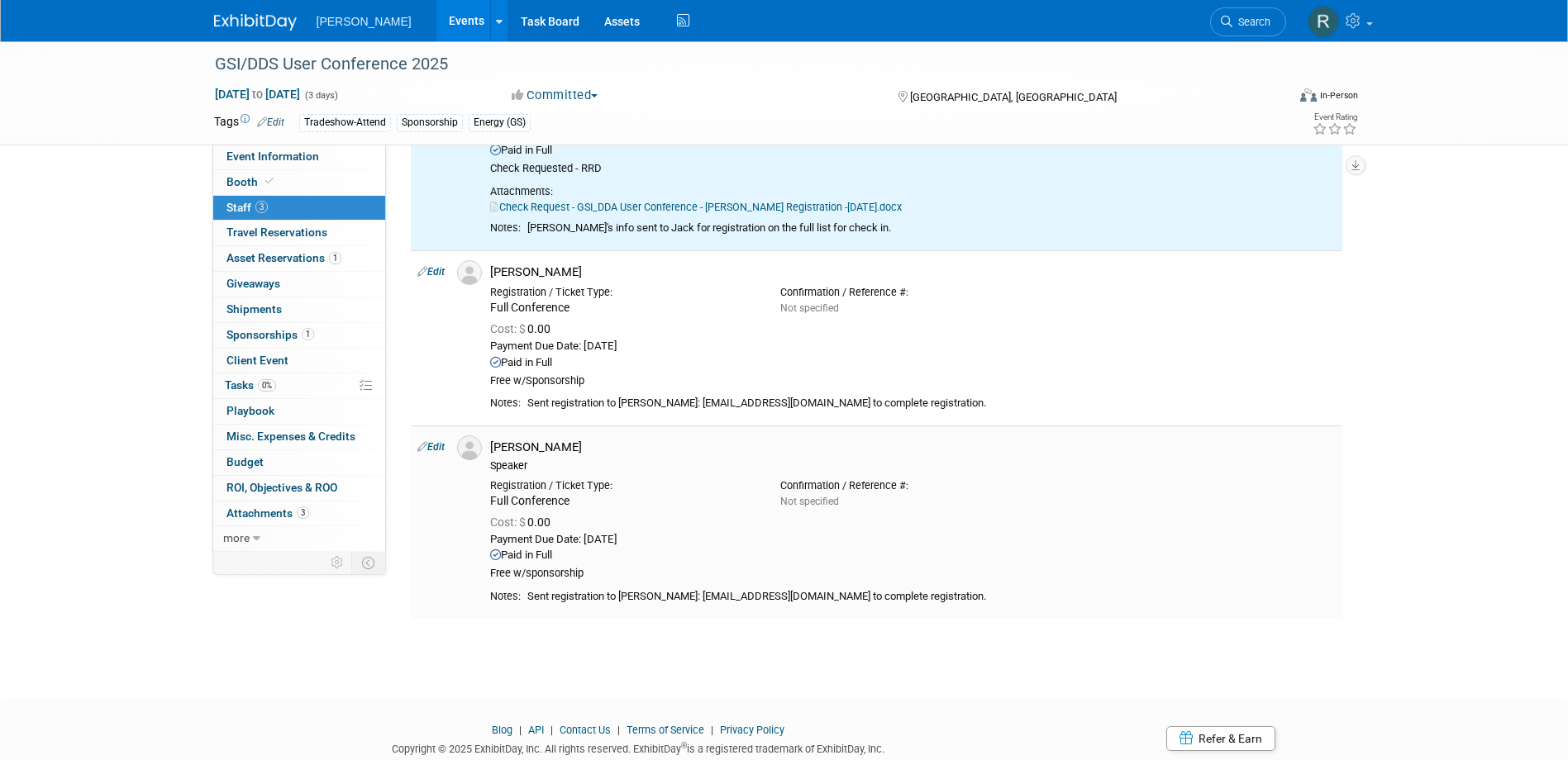scroll, scrollTop: 144, scrollLeft: 0, axis: vertical 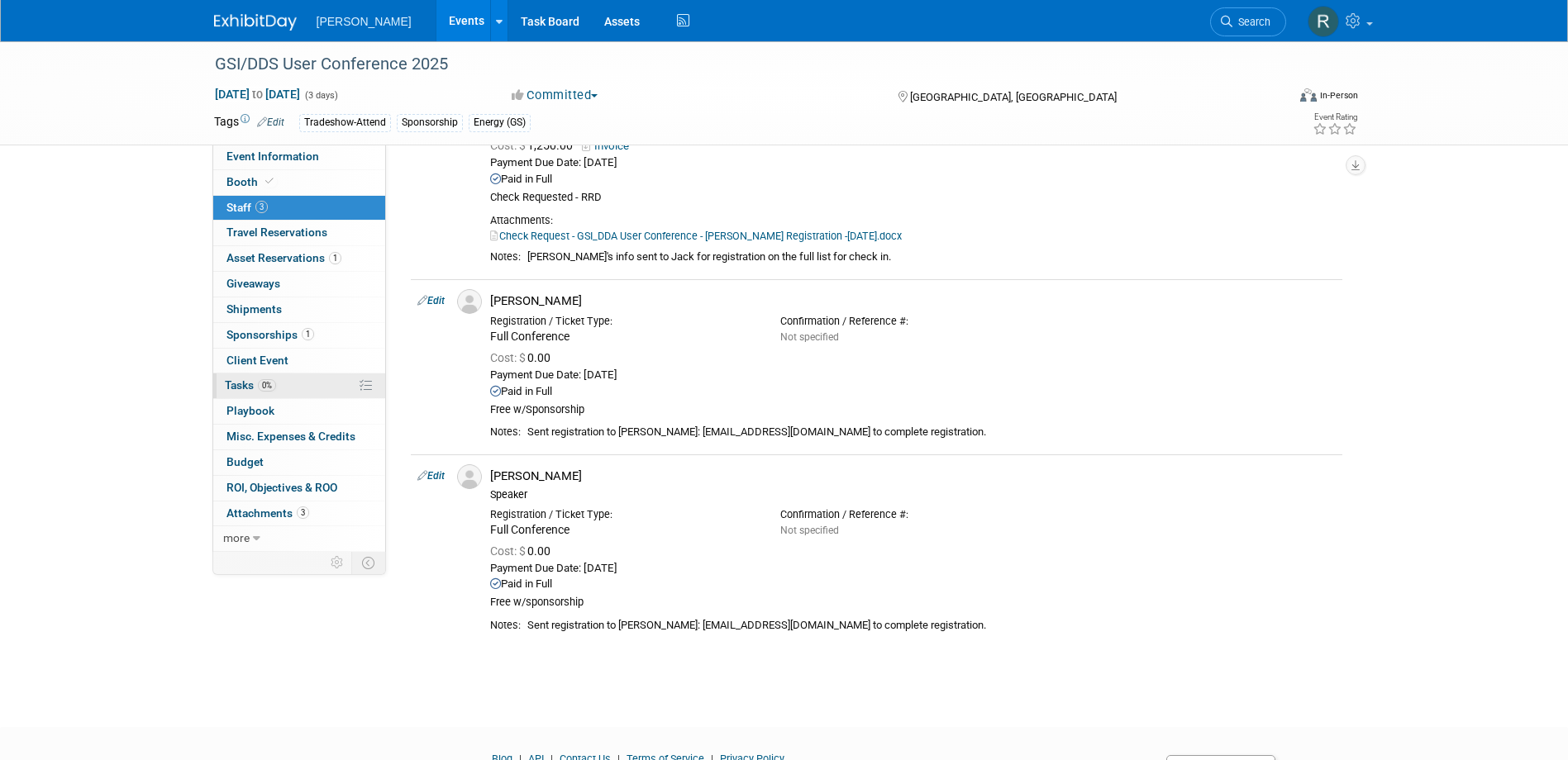 click on "Tasks 0%" at bounding box center (250, 385) 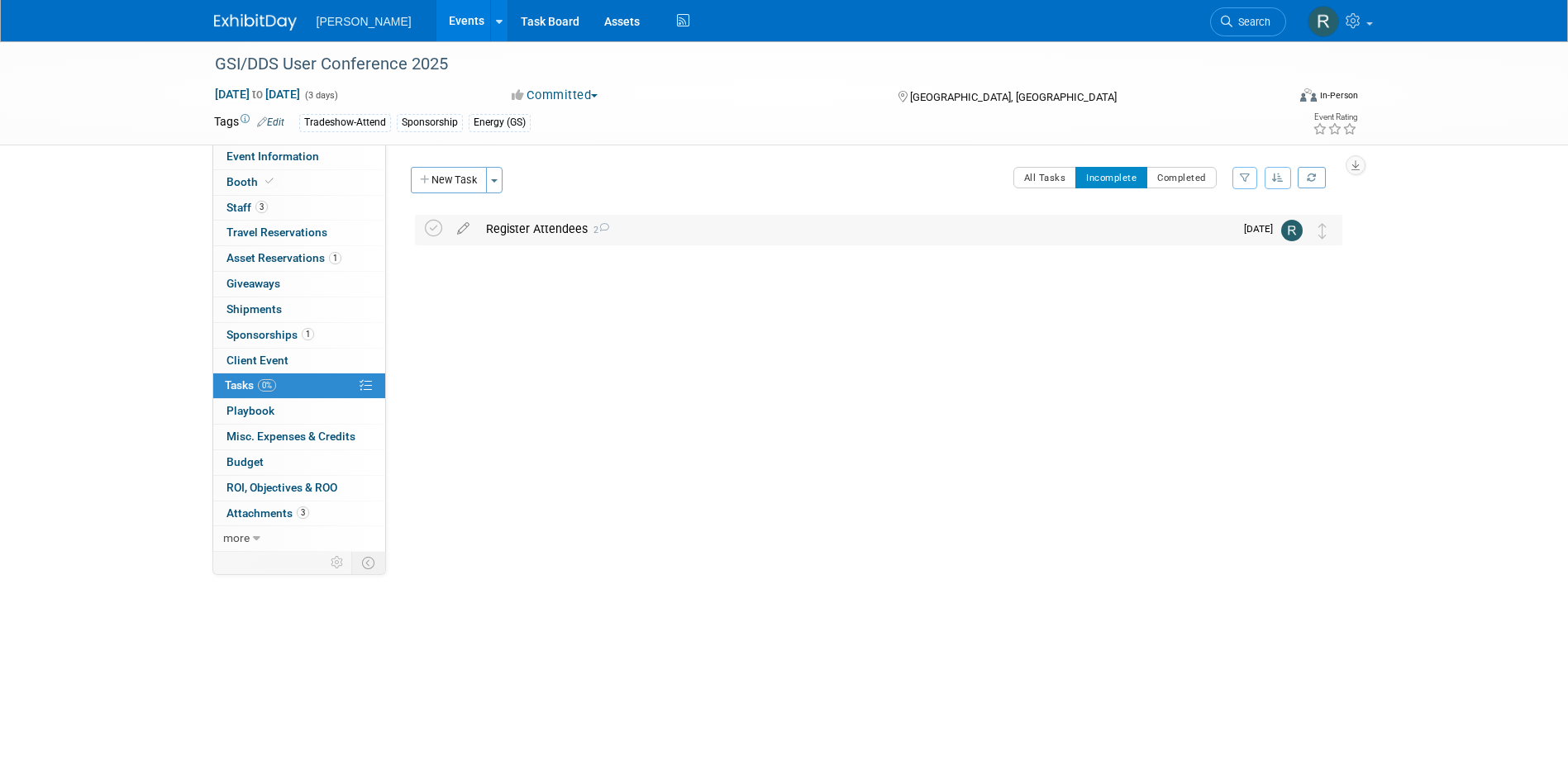 click on "Register Attendees
2" at bounding box center [855, 229] 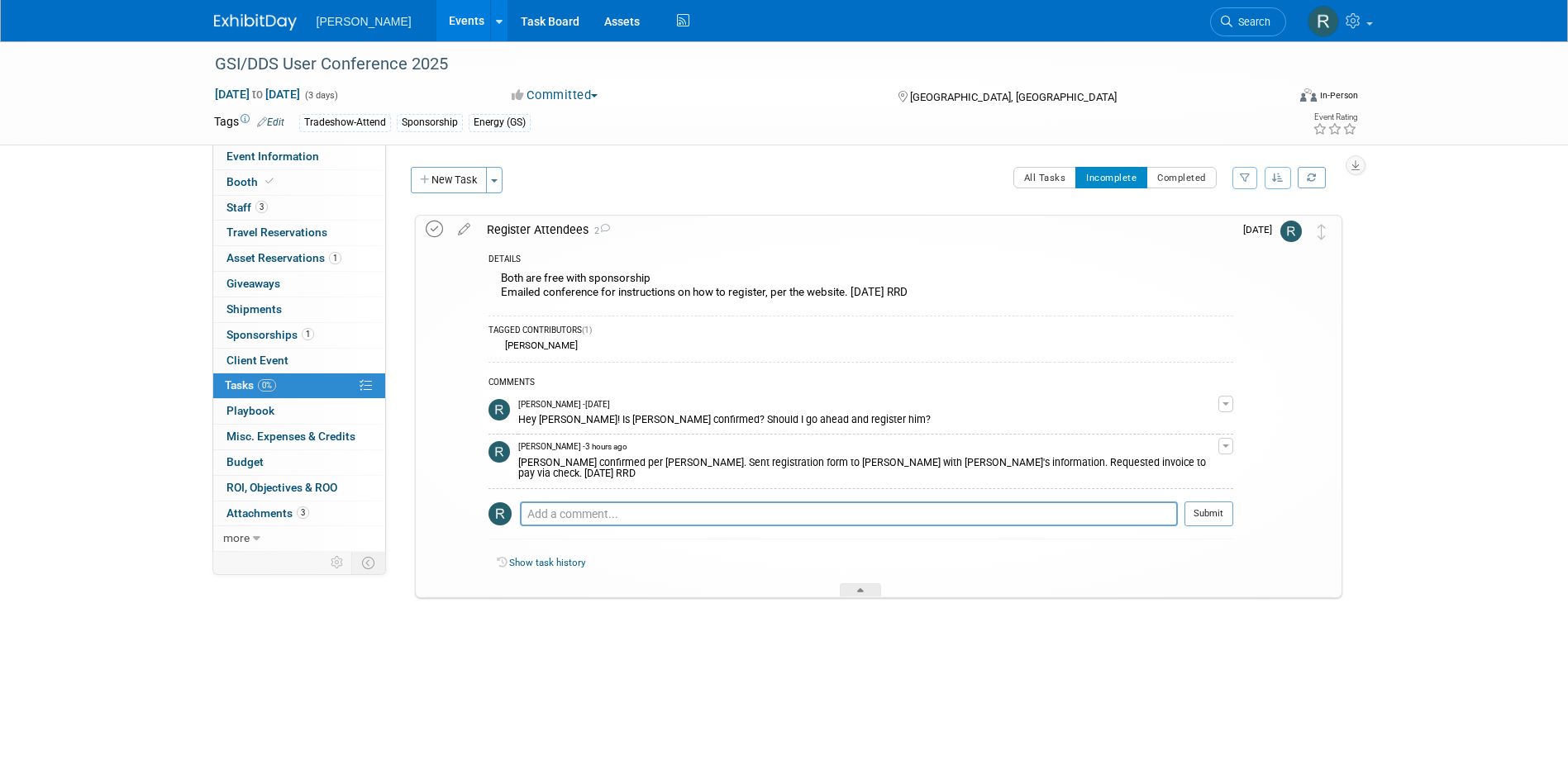 click at bounding box center [434, 229] 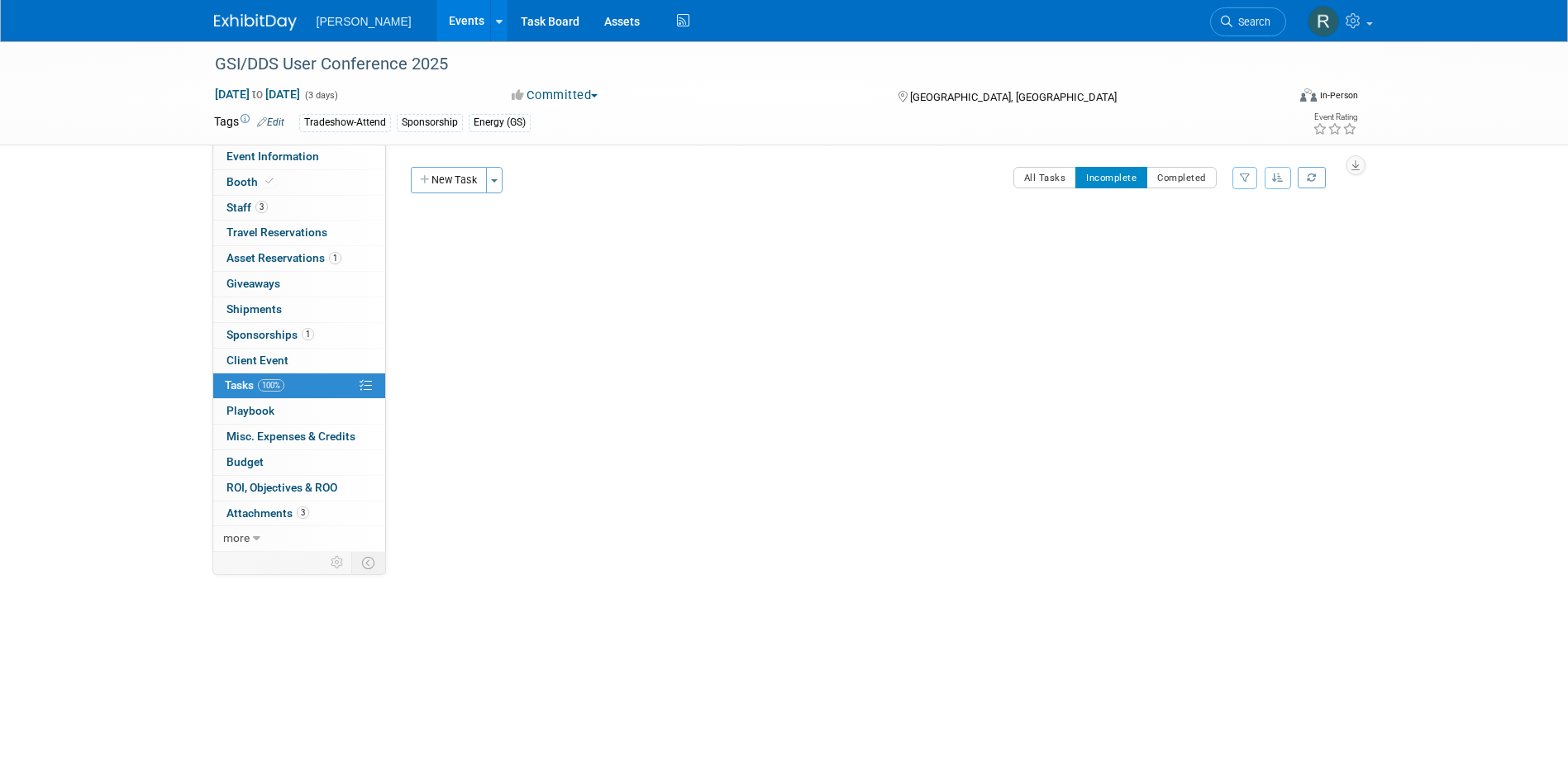 drag, startPoint x: 1261, startPoint y: 21, endPoint x: 1207, endPoint y: 43, distance: 58.30952 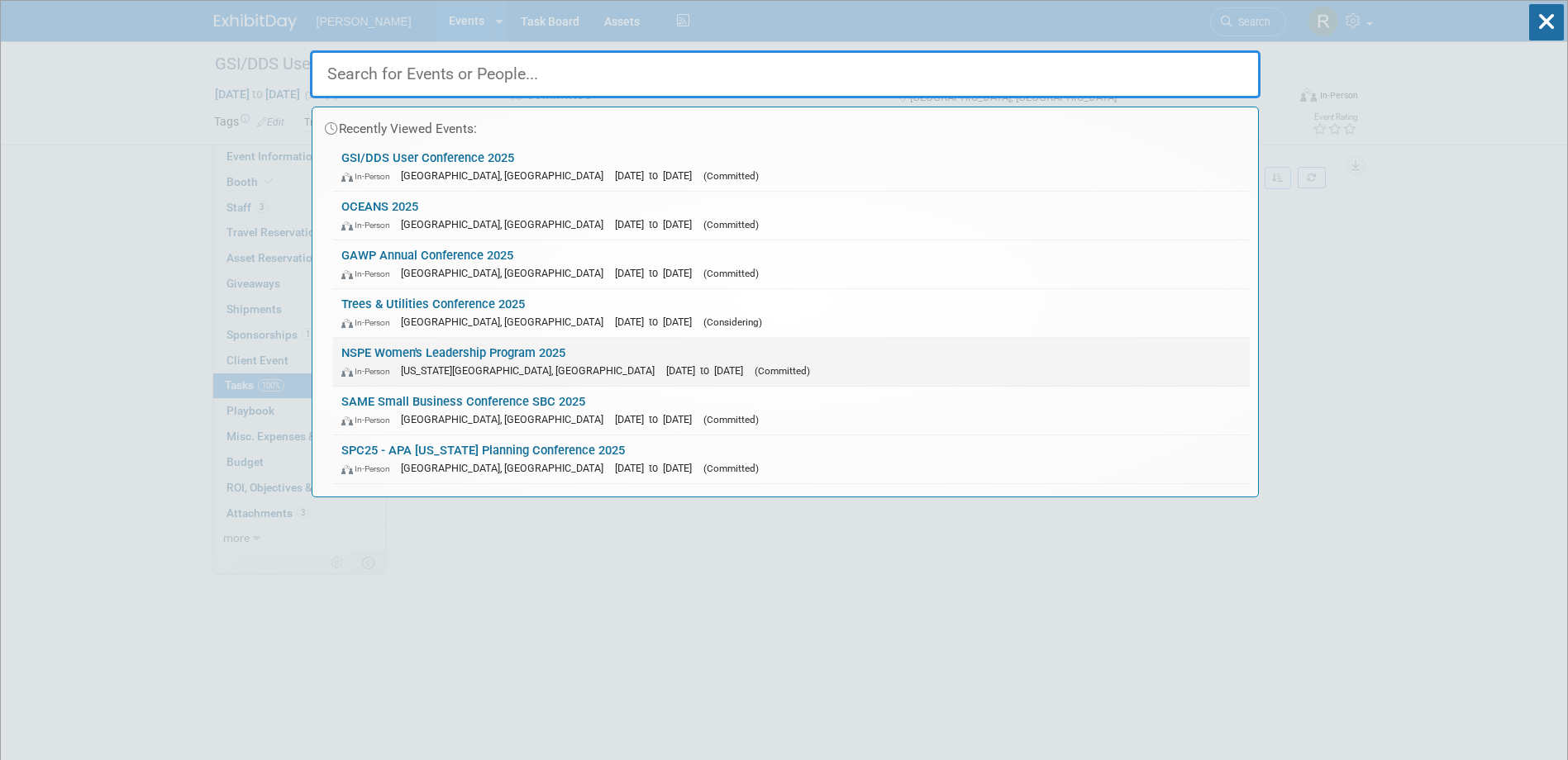 click on "NSPE Women's Leadership Program 2025
In-Person
[US_STATE][GEOGRAPHIC_DATA], [GEOGRAPHIC_DATA][DATE]  to  [DATE]
(Committed)" at bounding box center [791, 362] 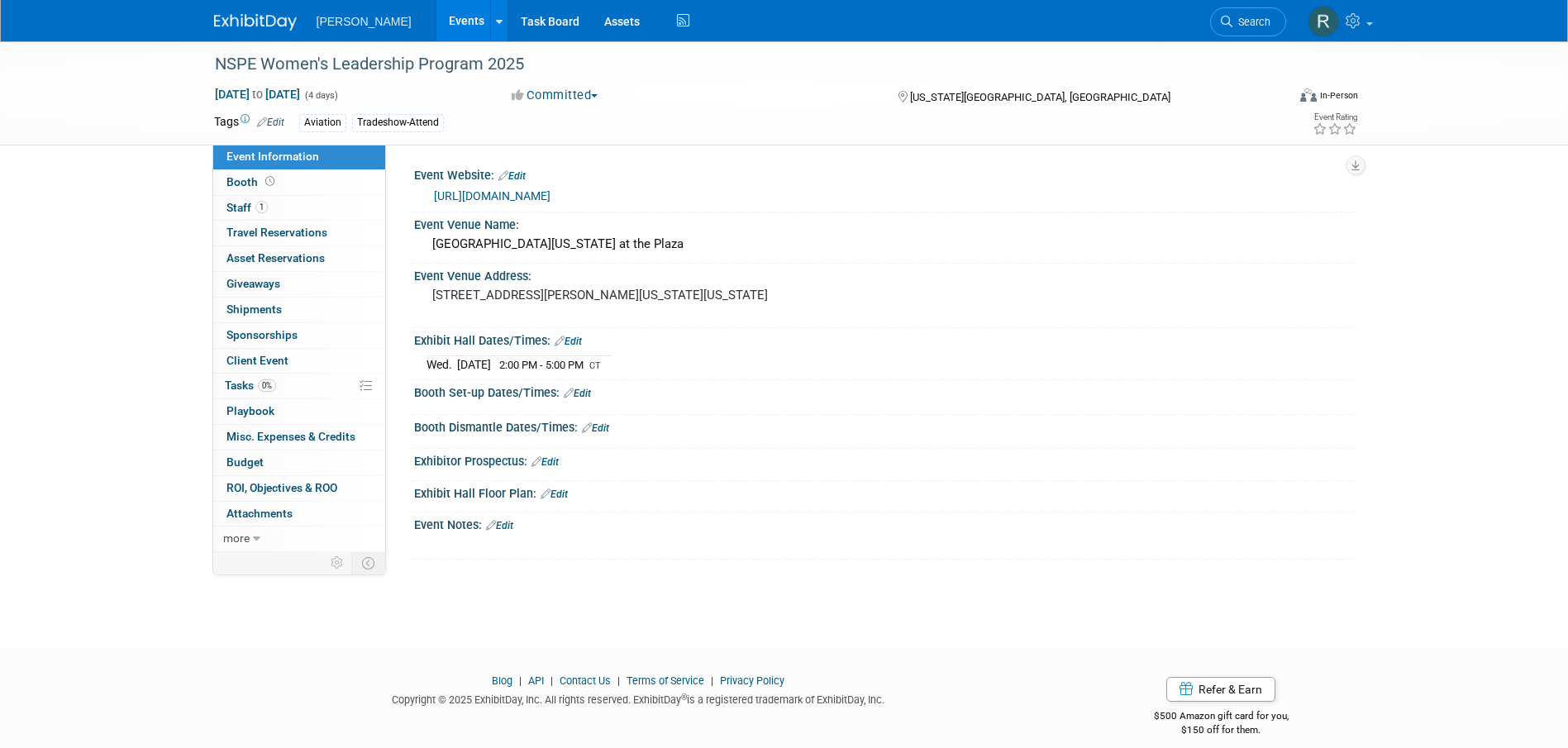 scroll, scrollTop: 0, scrollLeft: 0, axis: both 